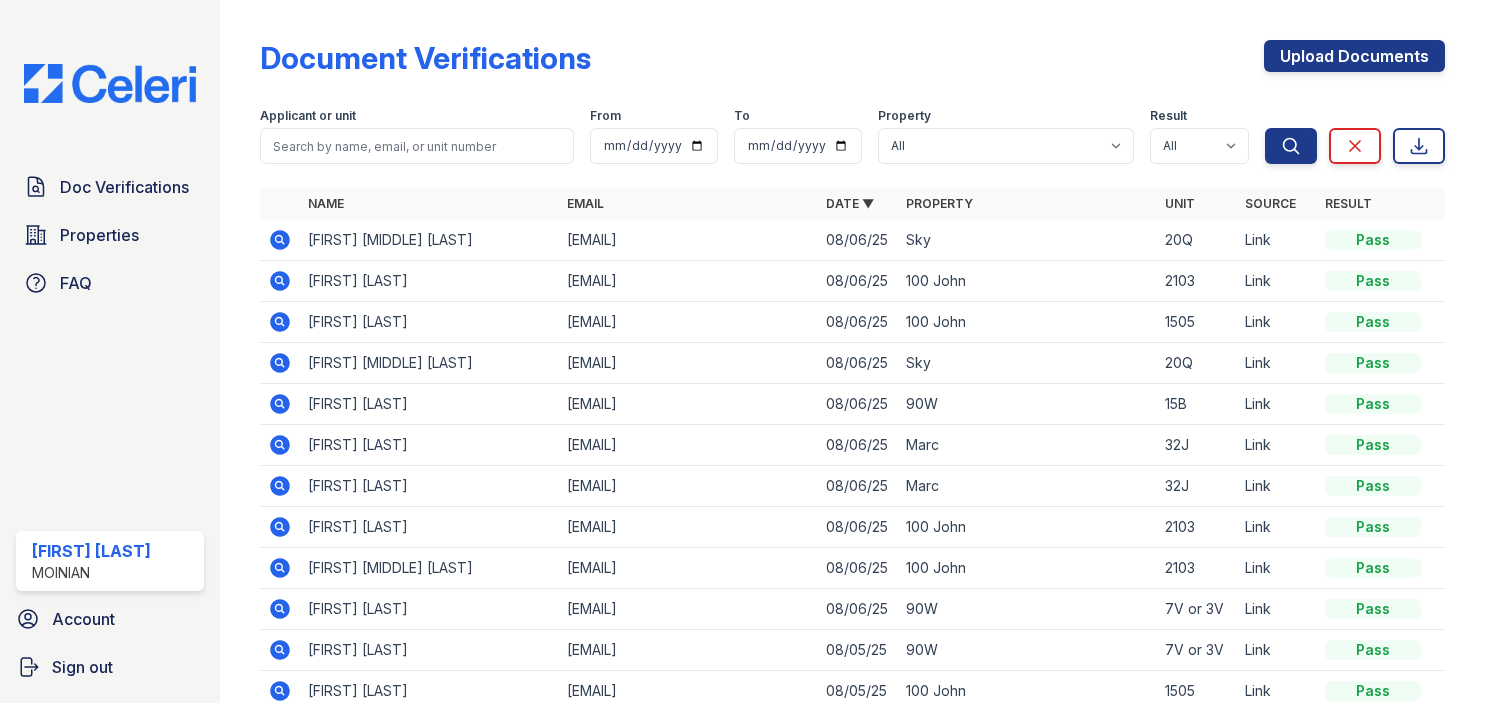 scroll, scrollTop: 0, scrollLeft: 0, axis: both 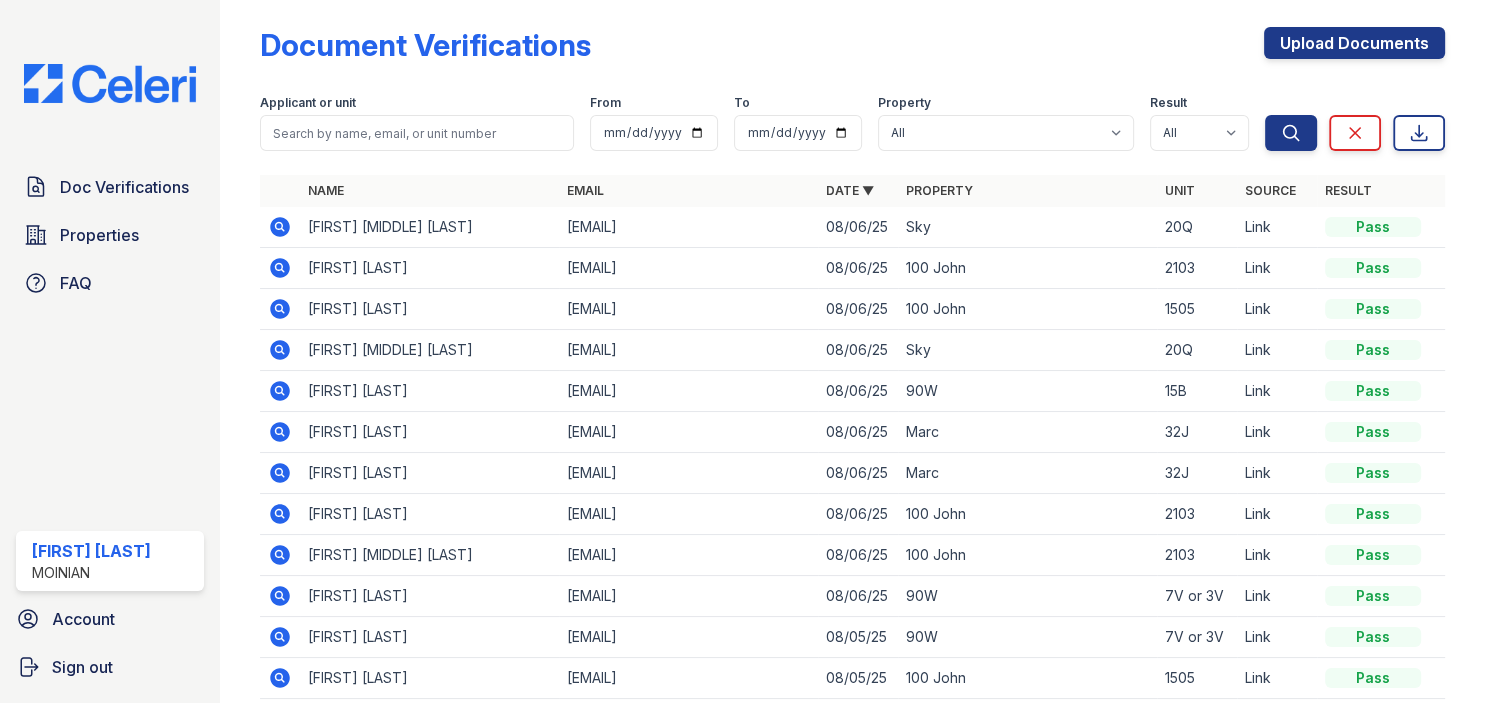 click 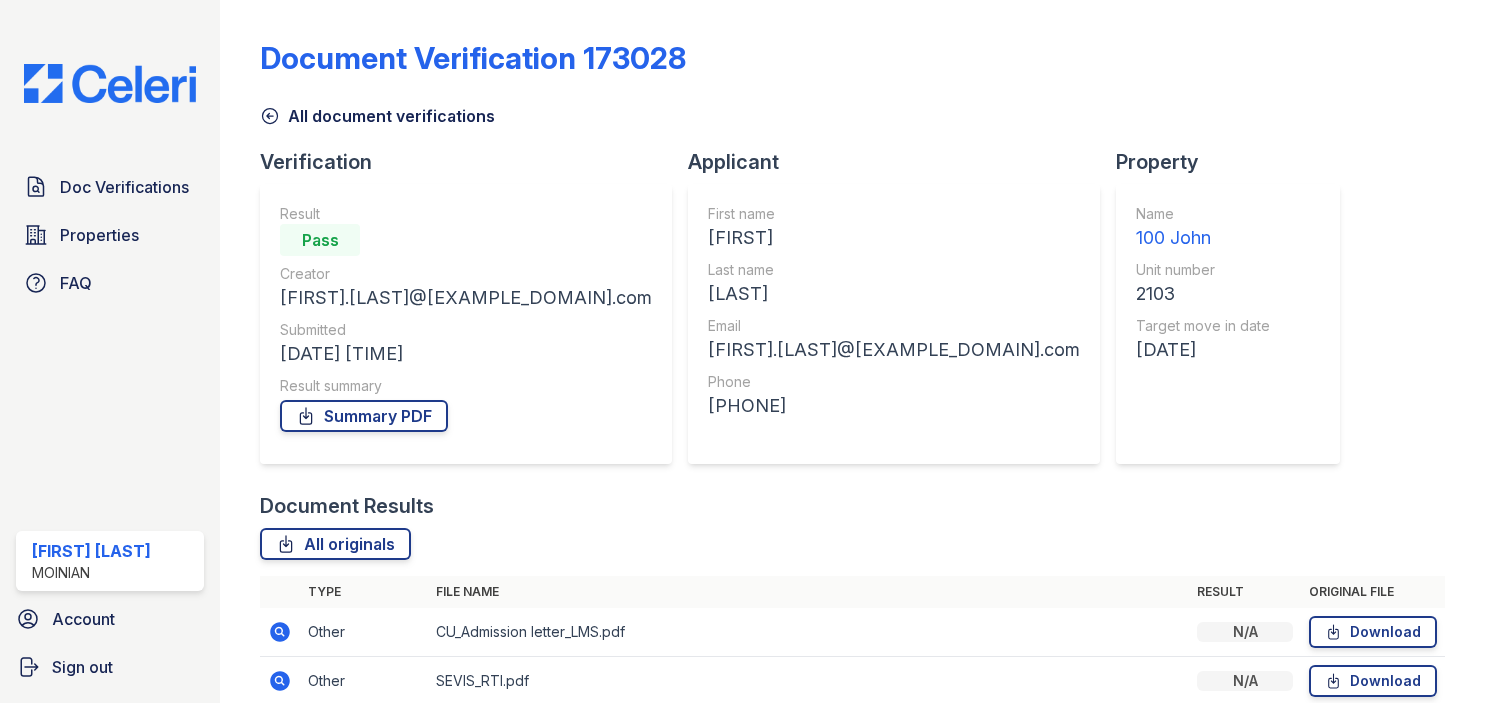 scroll, scrollTop: 0, scrollLeft: 0, axis: both 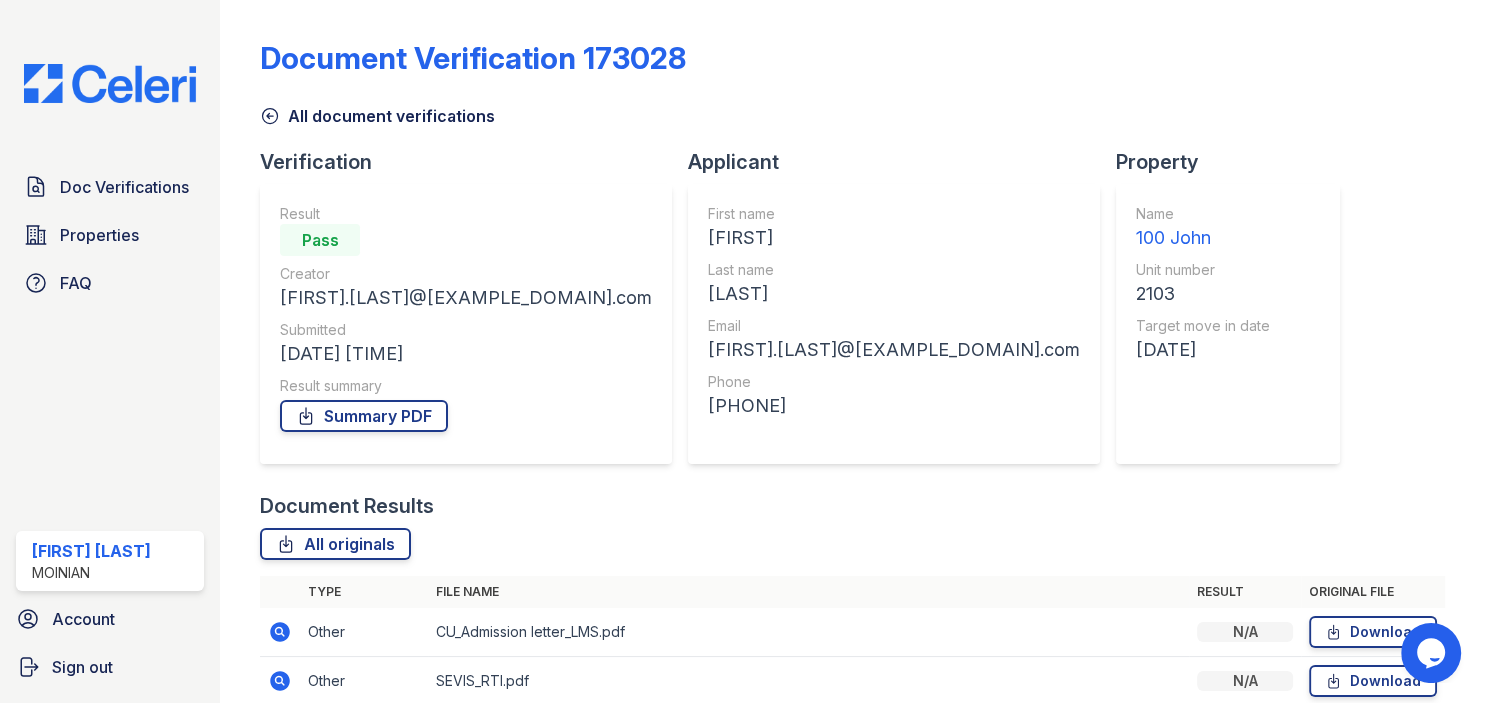 click 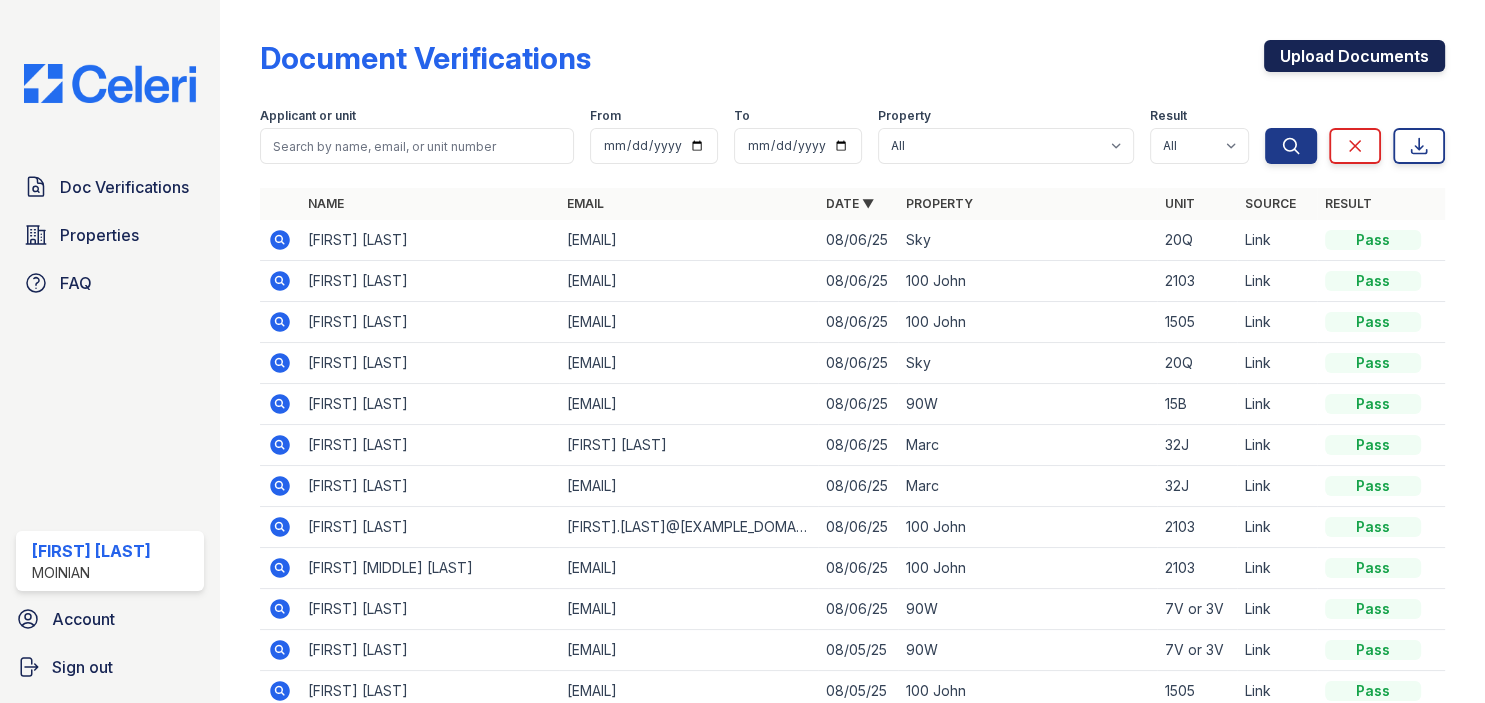click on "Upload Documents" at bounding box center (1354, 56) 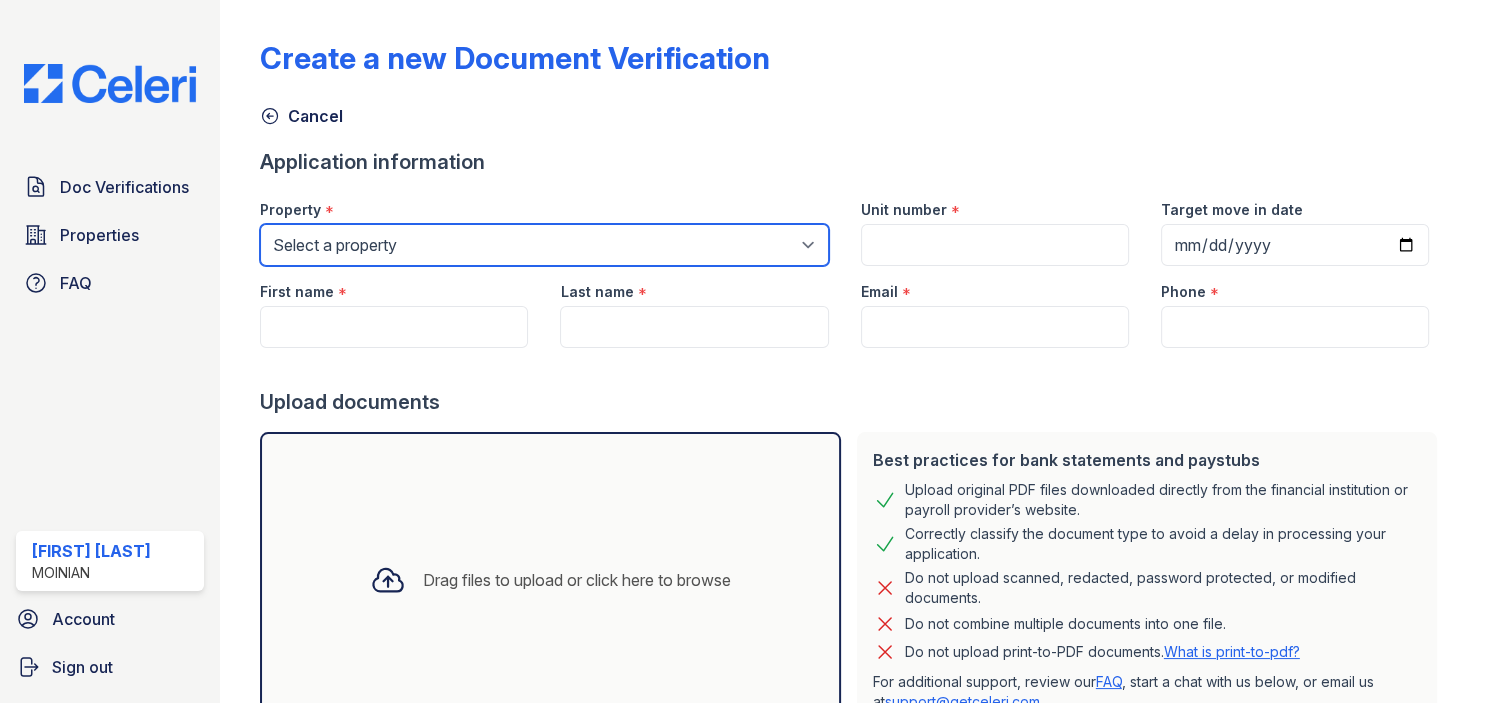 select on "130" 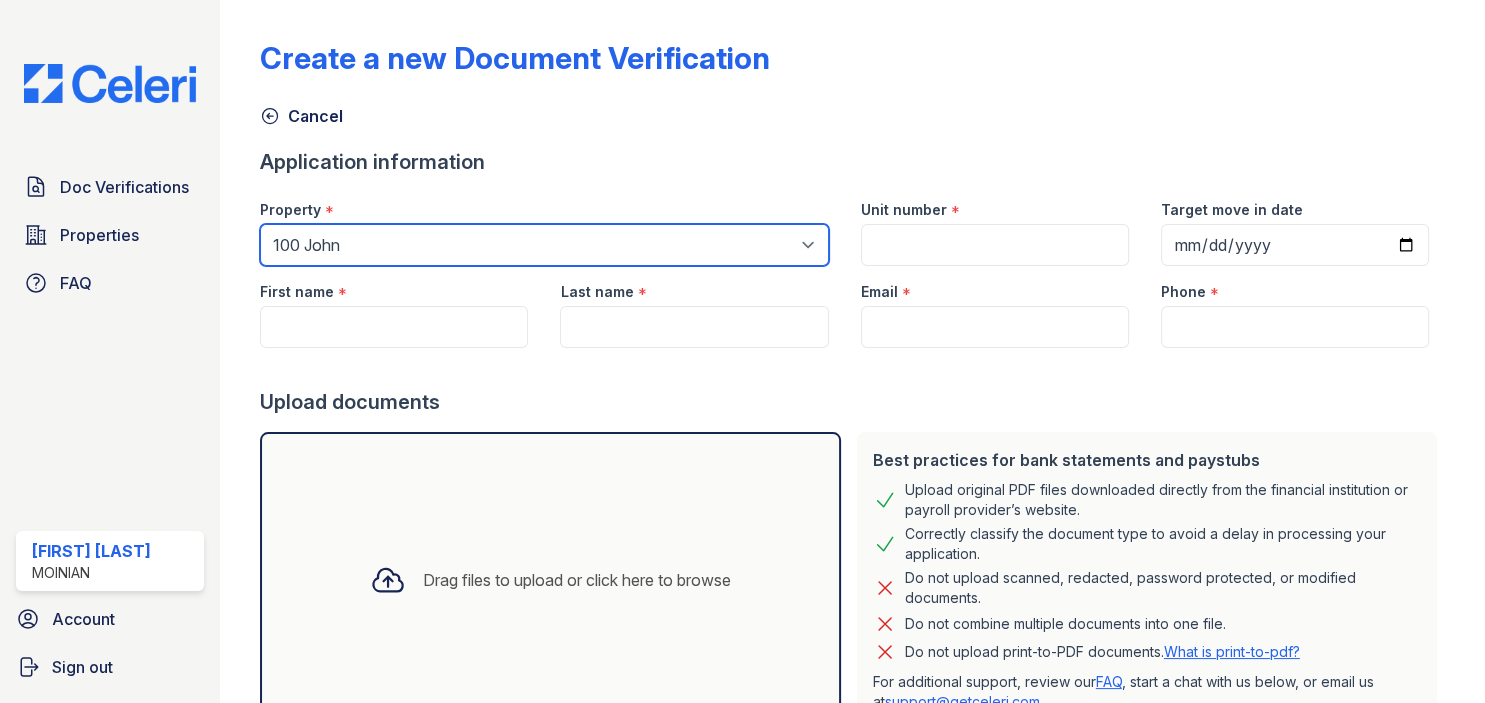 click on "100 John" at bounding box center [0, 0] 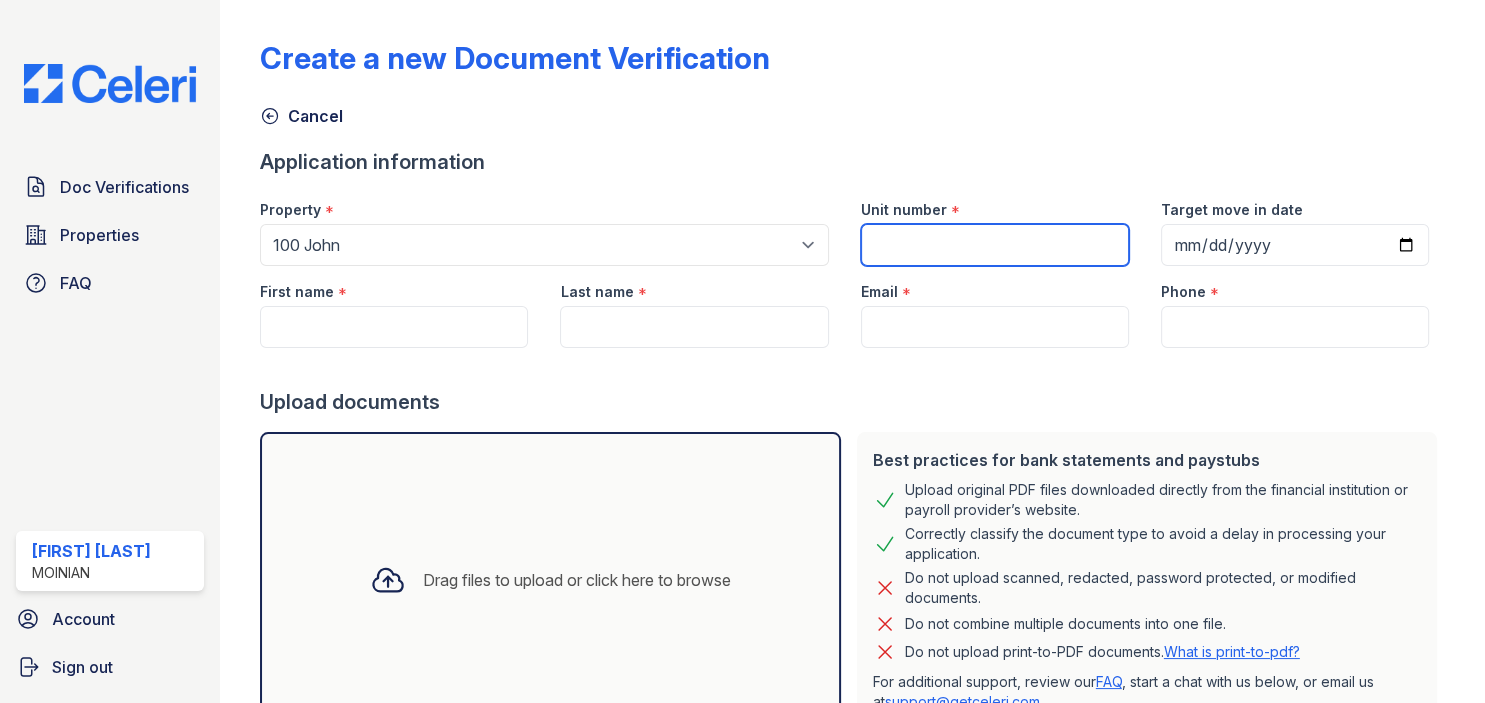 click on "Unit number" at bounding box center (995, 245) 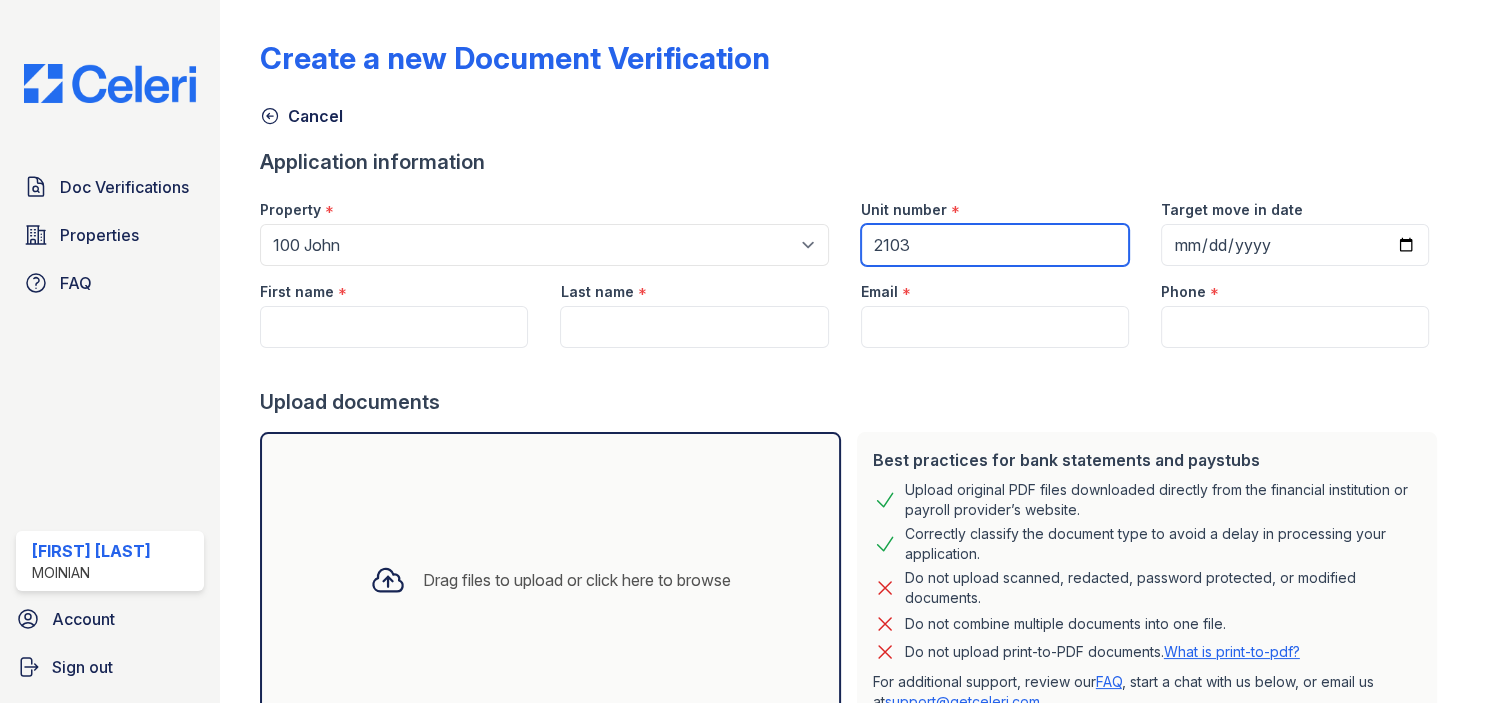 type on "2103" 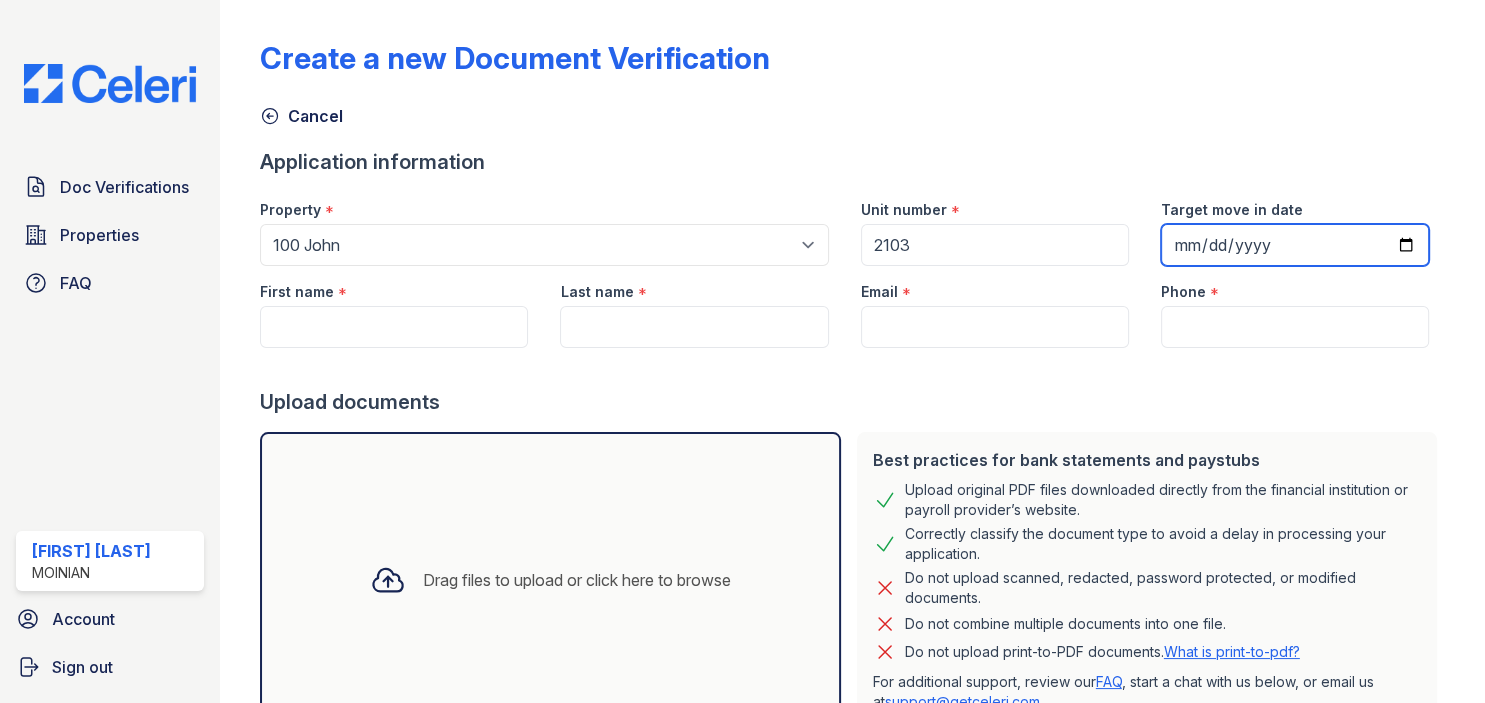 click on "Target move in date" at bounding box center [1295, 245] 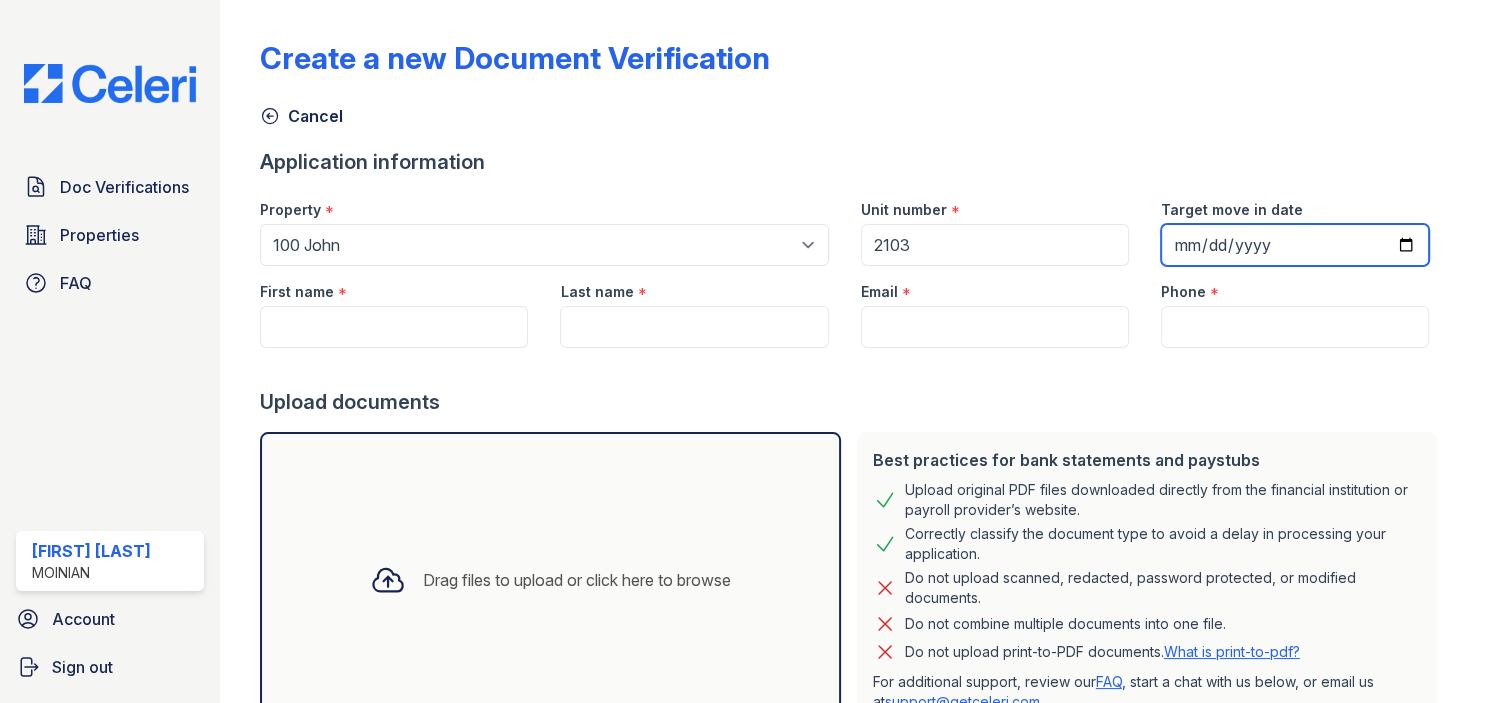type on "2025-08-23" 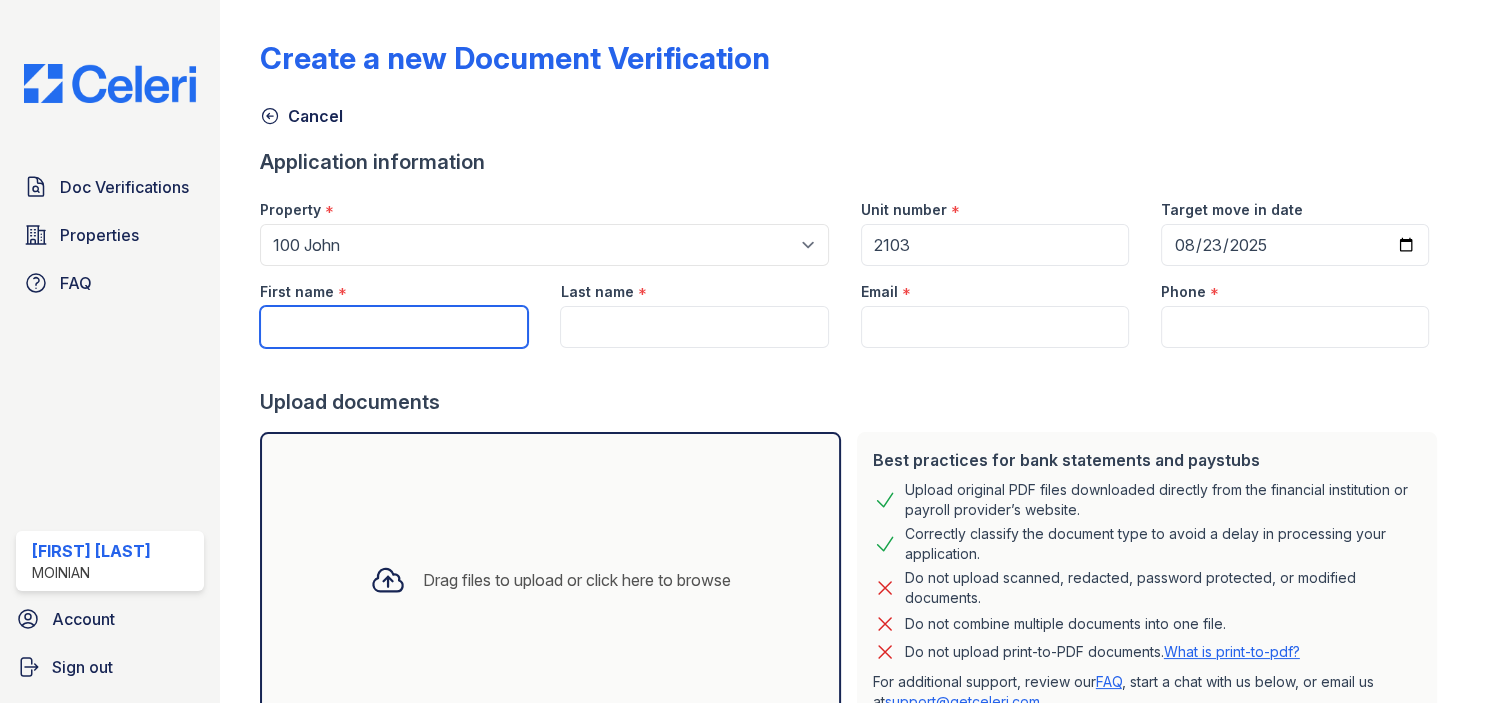 click on "First name" at bounding box center (394, 327) 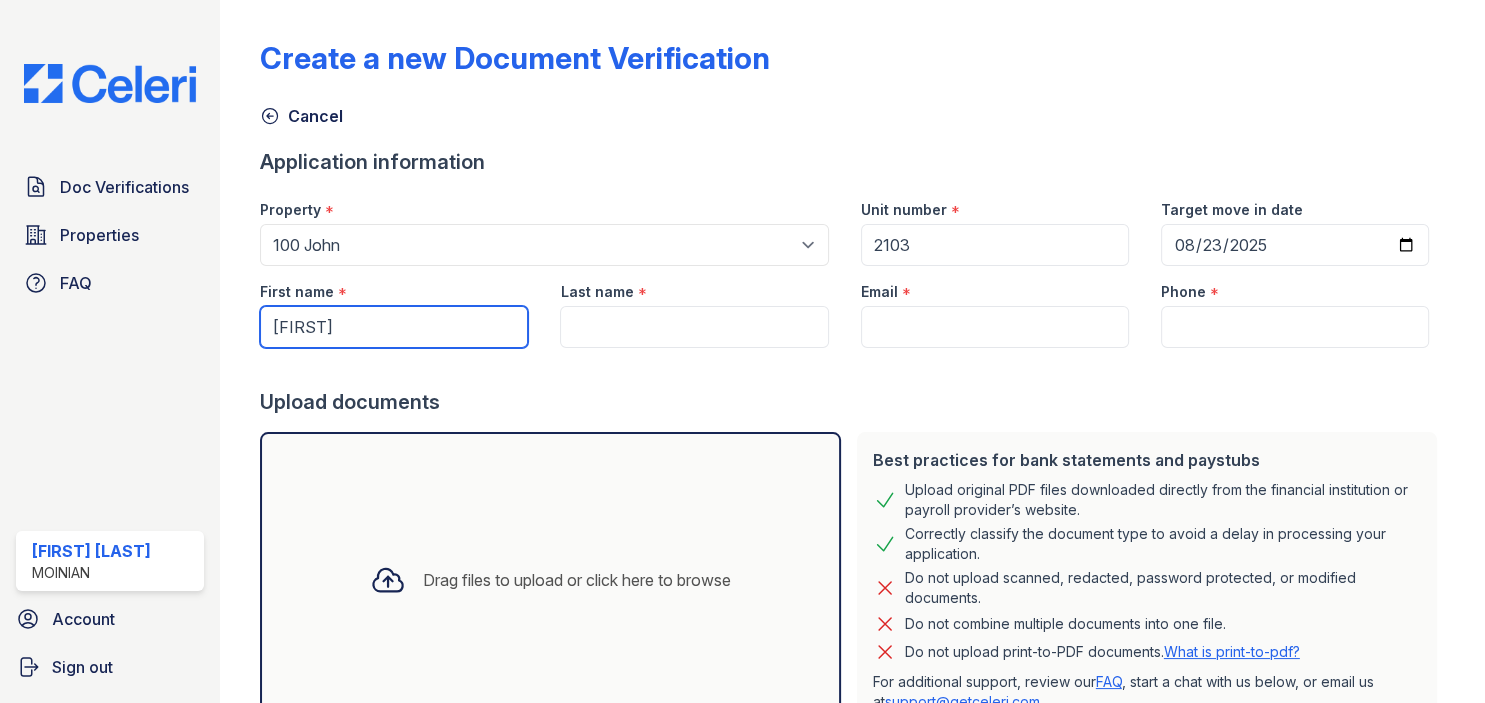 type on "[FIRST]" 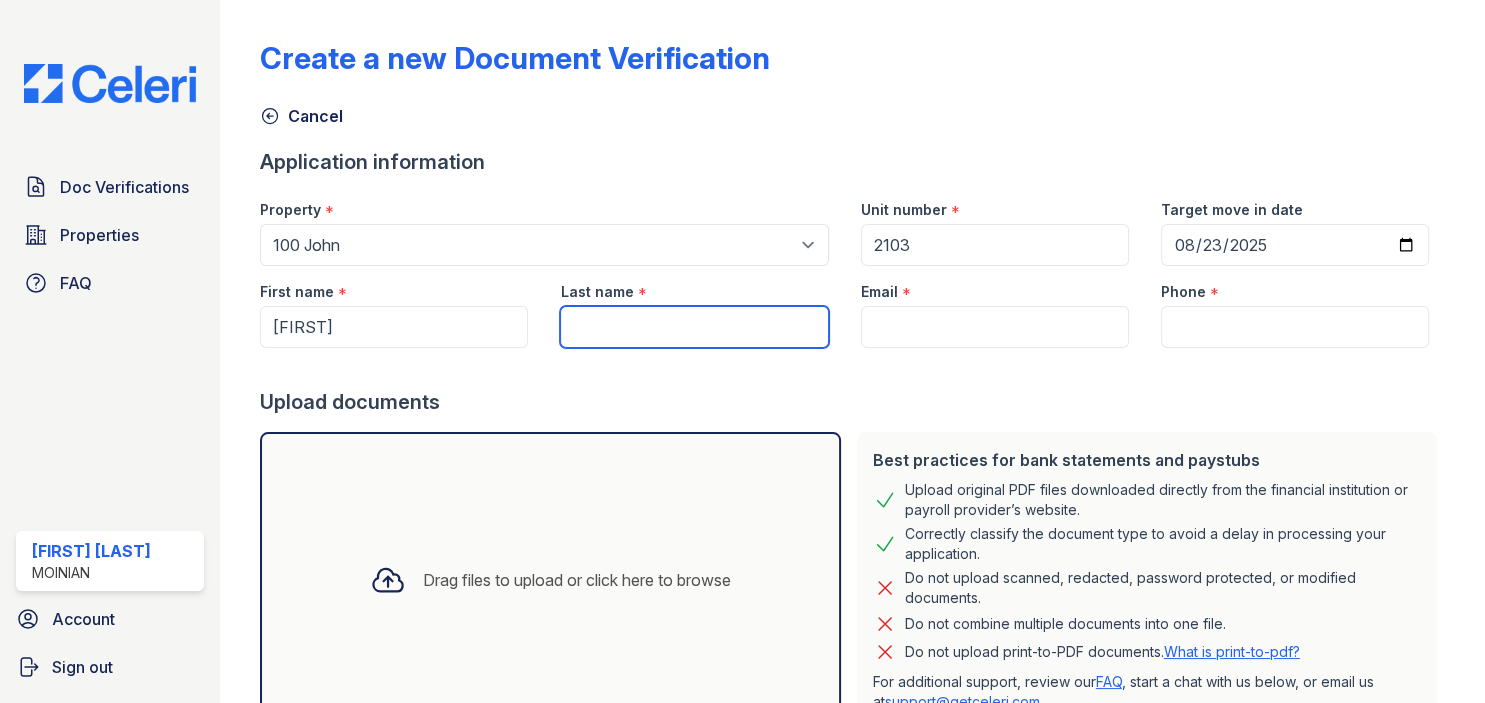 click on "Last name" at bounding box center [694, 327] 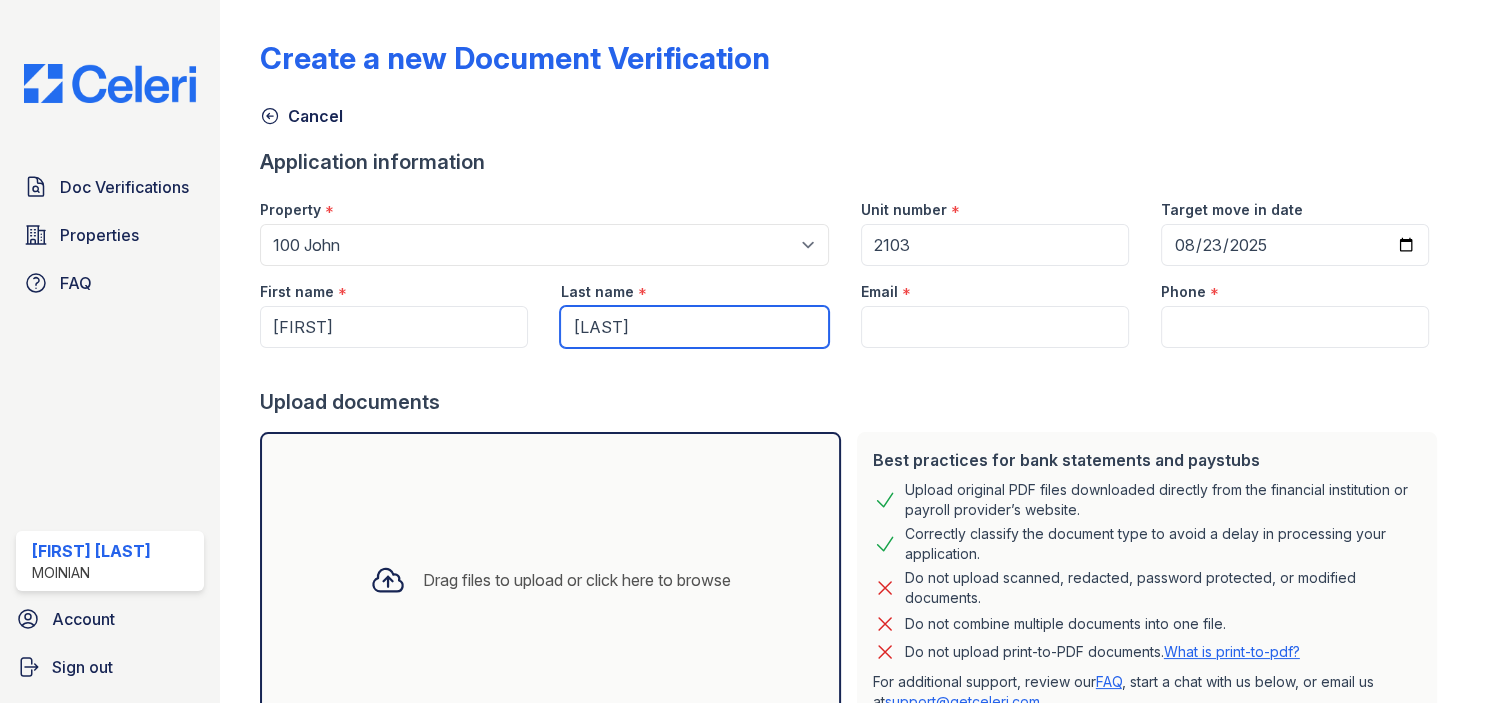 type on "[LAST]" 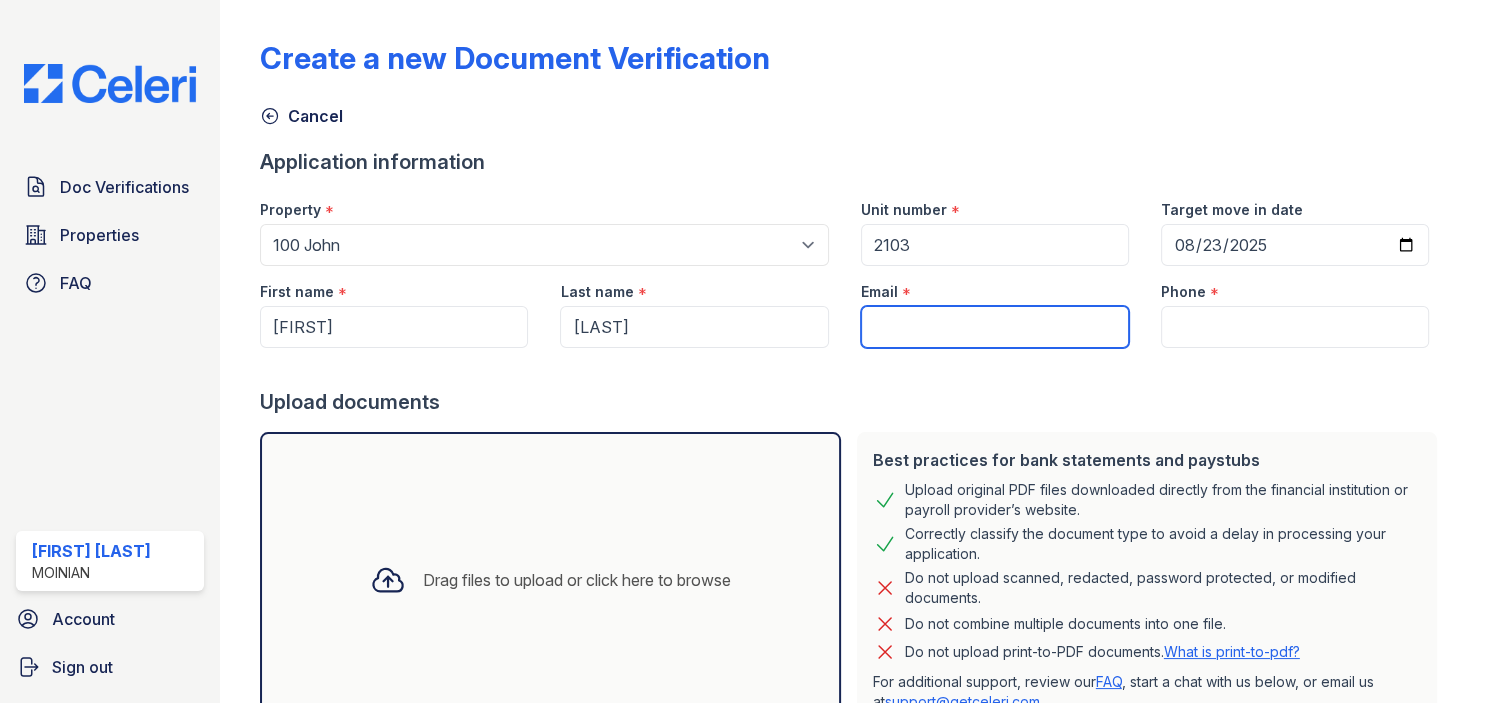 paste on "[FIRST].[LAST]@[EXAMPLE_DOMAIN].com" 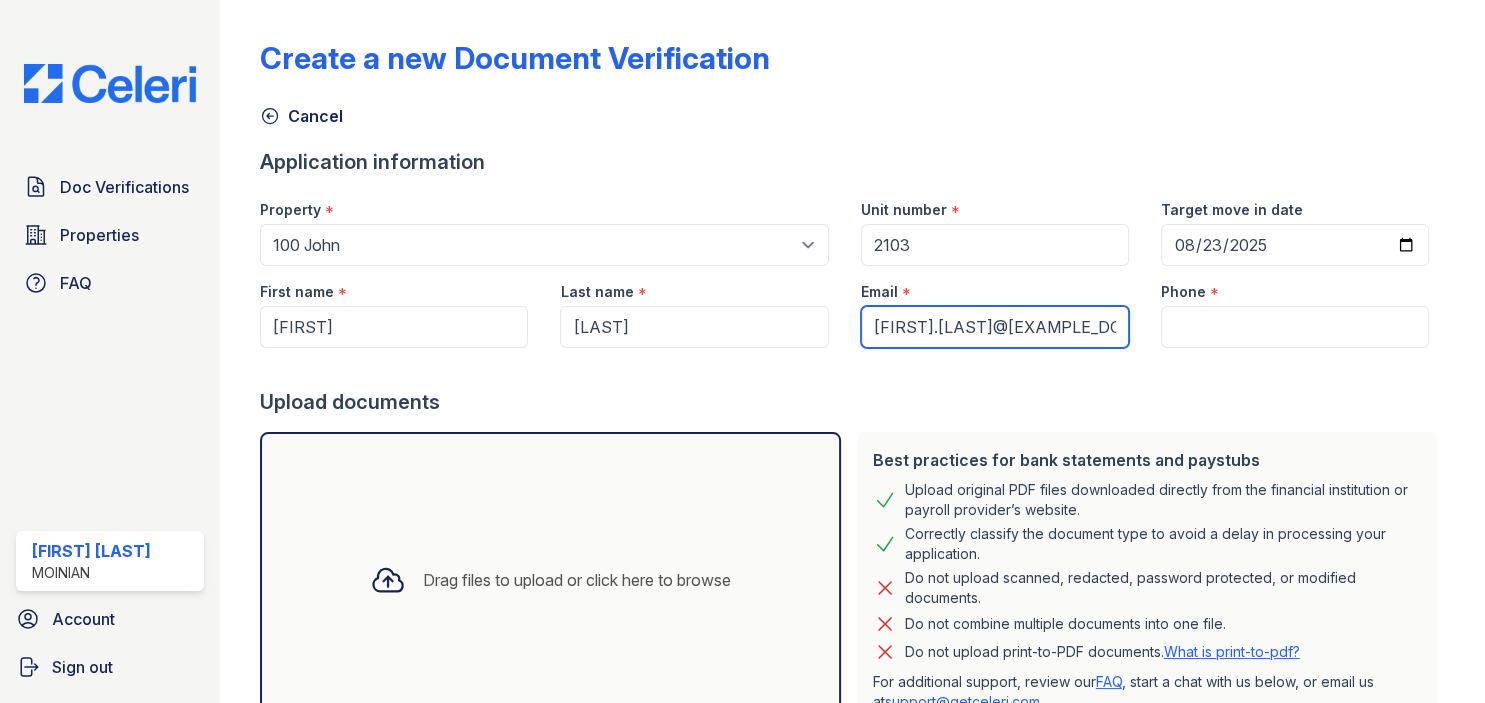 type on "[FIRST].[LAST]@[EXAMPLE_DOMAIN].com" 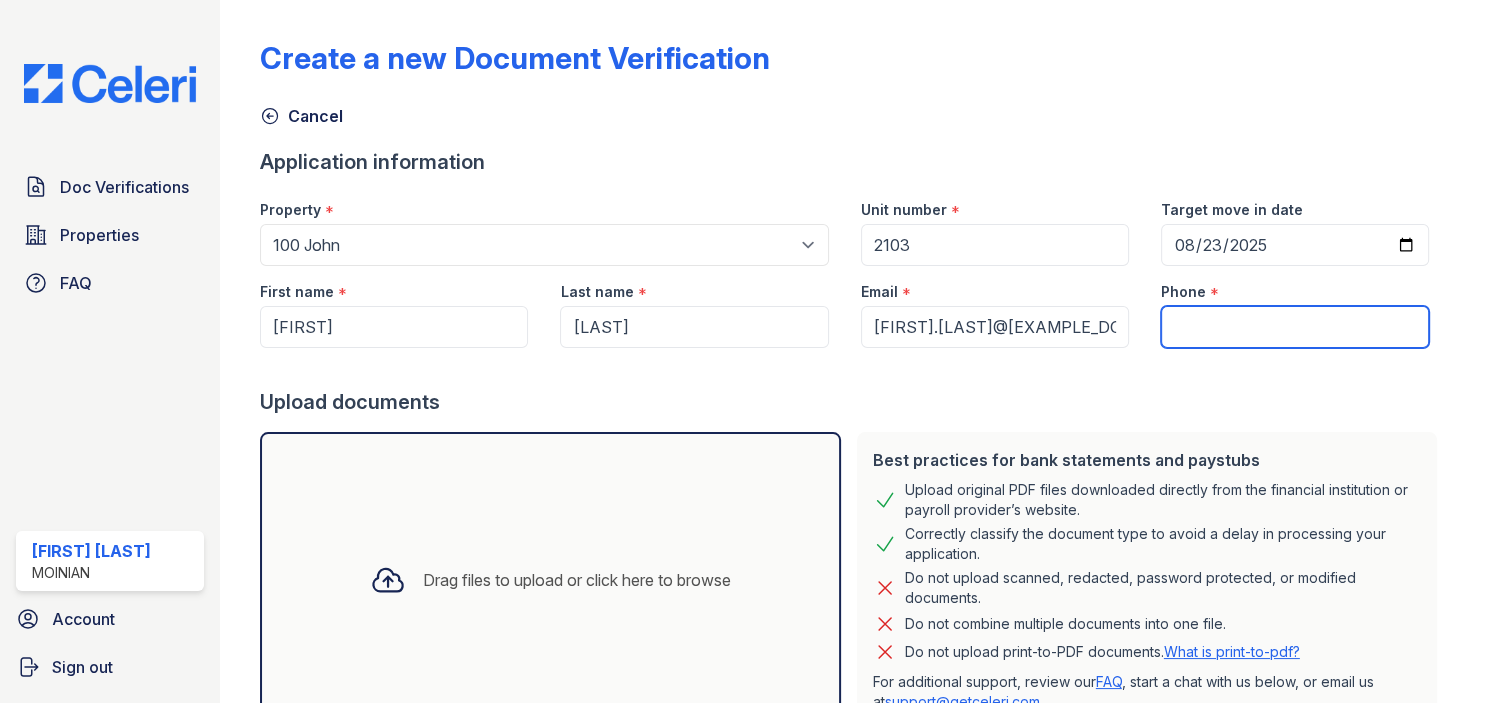 click on "Phone" at bounding box center [1295, 327] 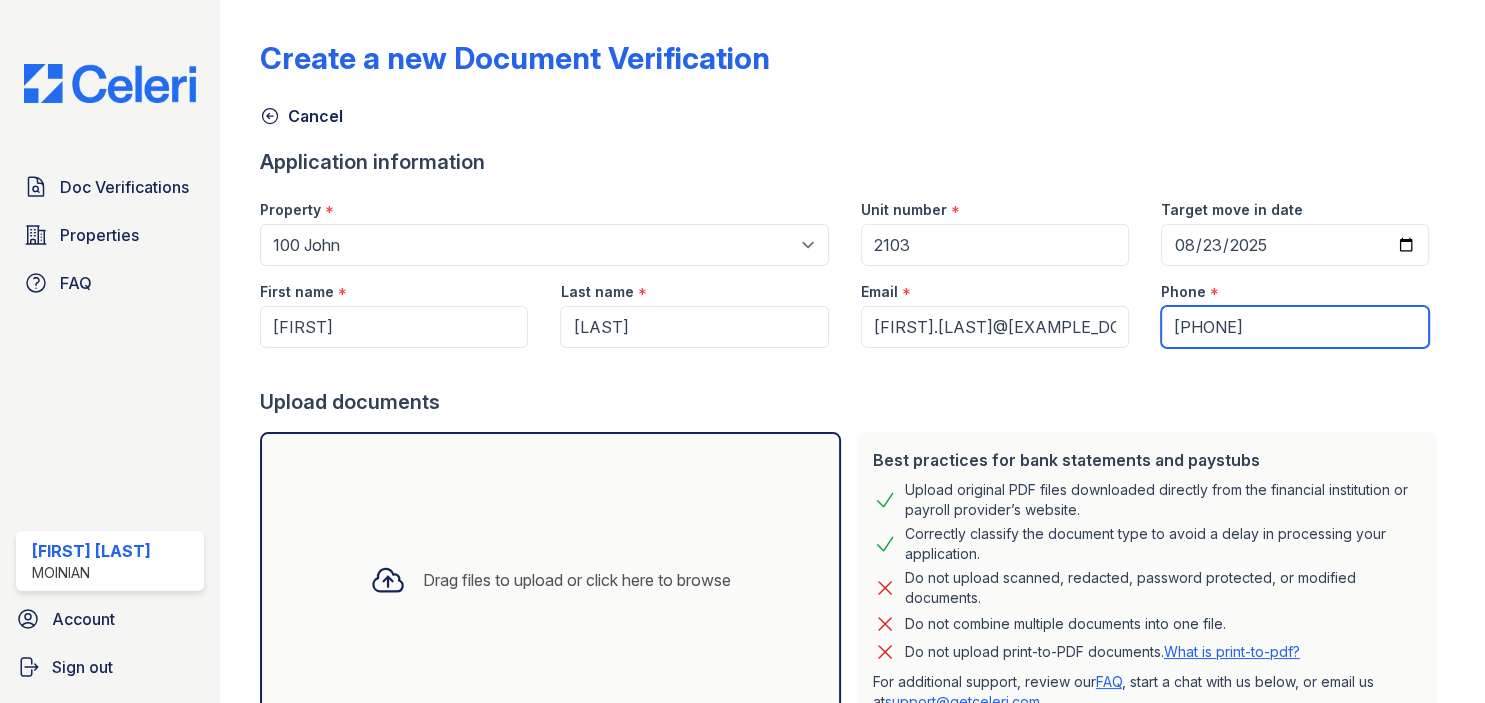 scroll, scrollTop: 152, scrollLeft: 0, axis: vertical 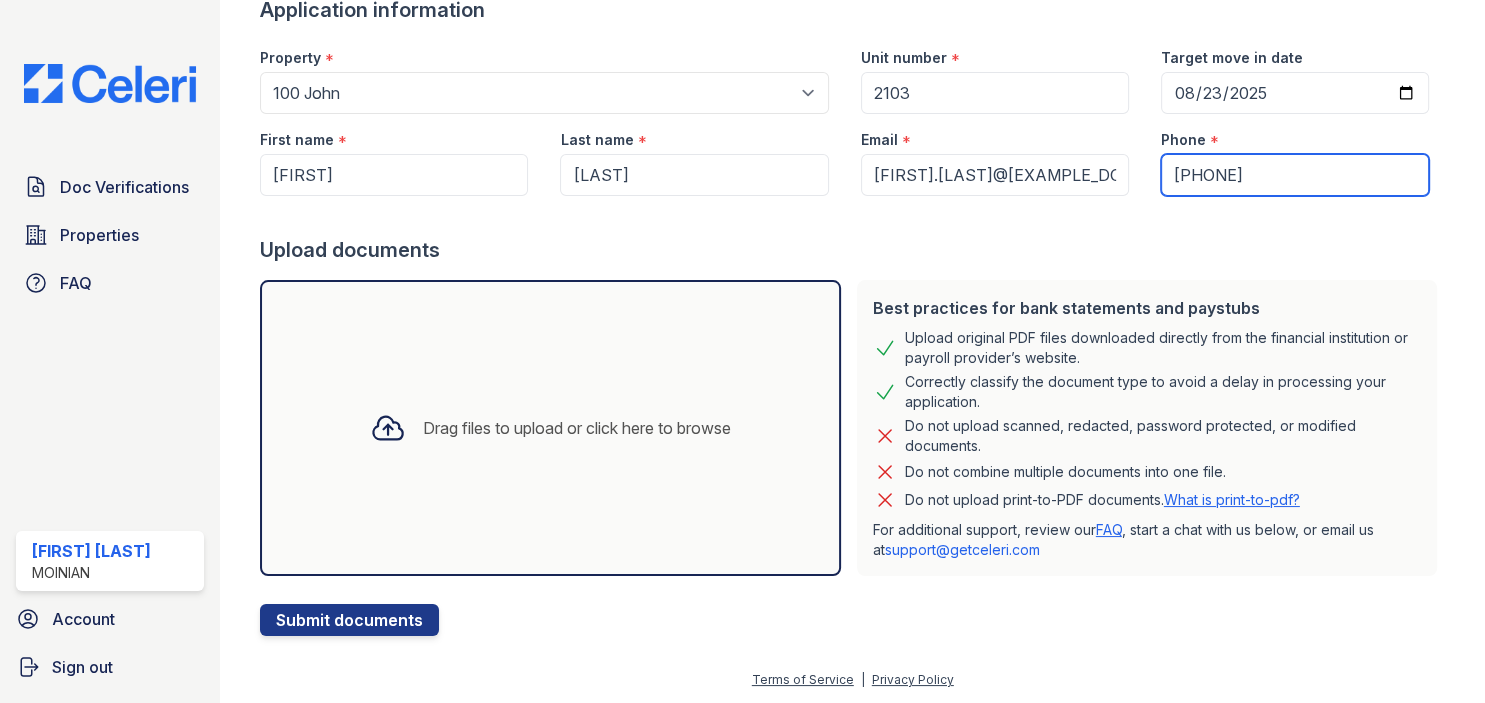 type on "[PHONE]" 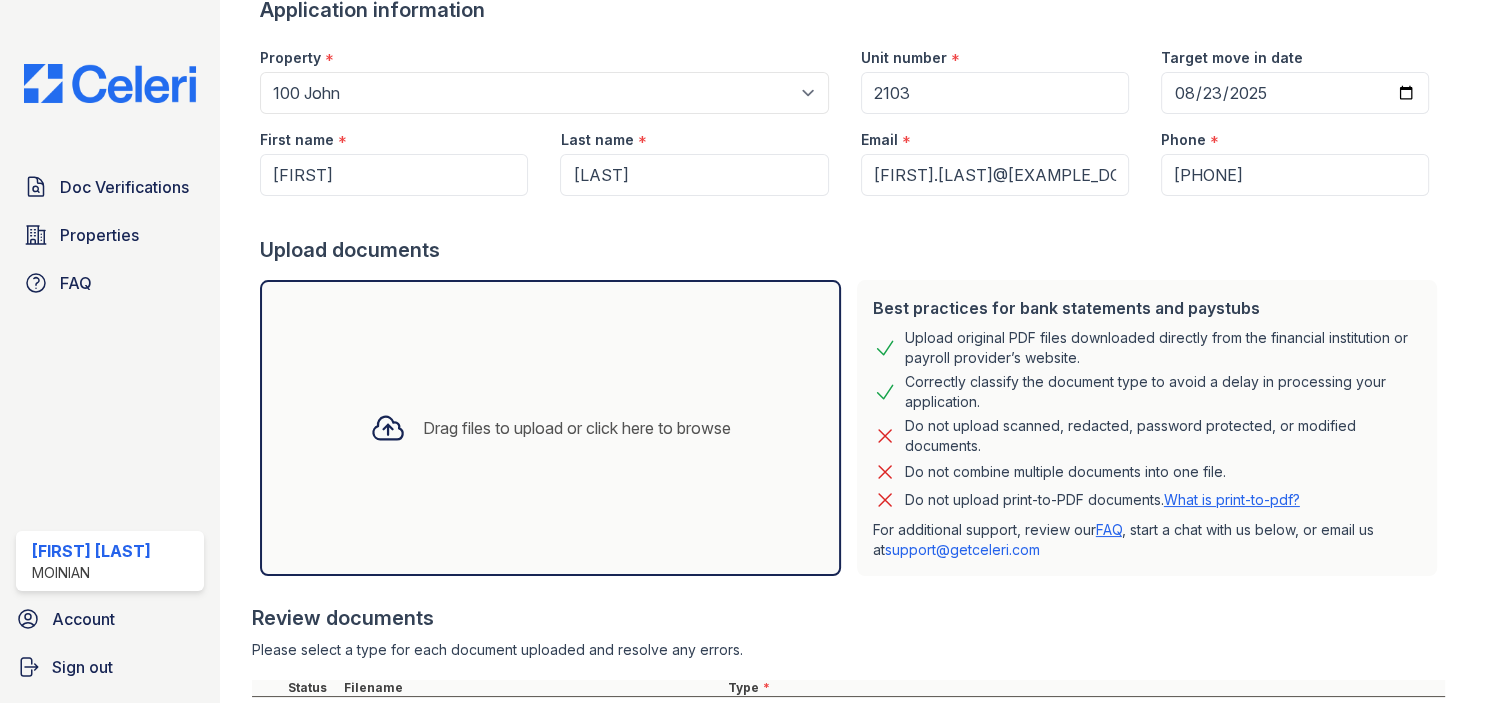 scroll, scrollTop: 357, scrollLeft: 0, axis: vertical 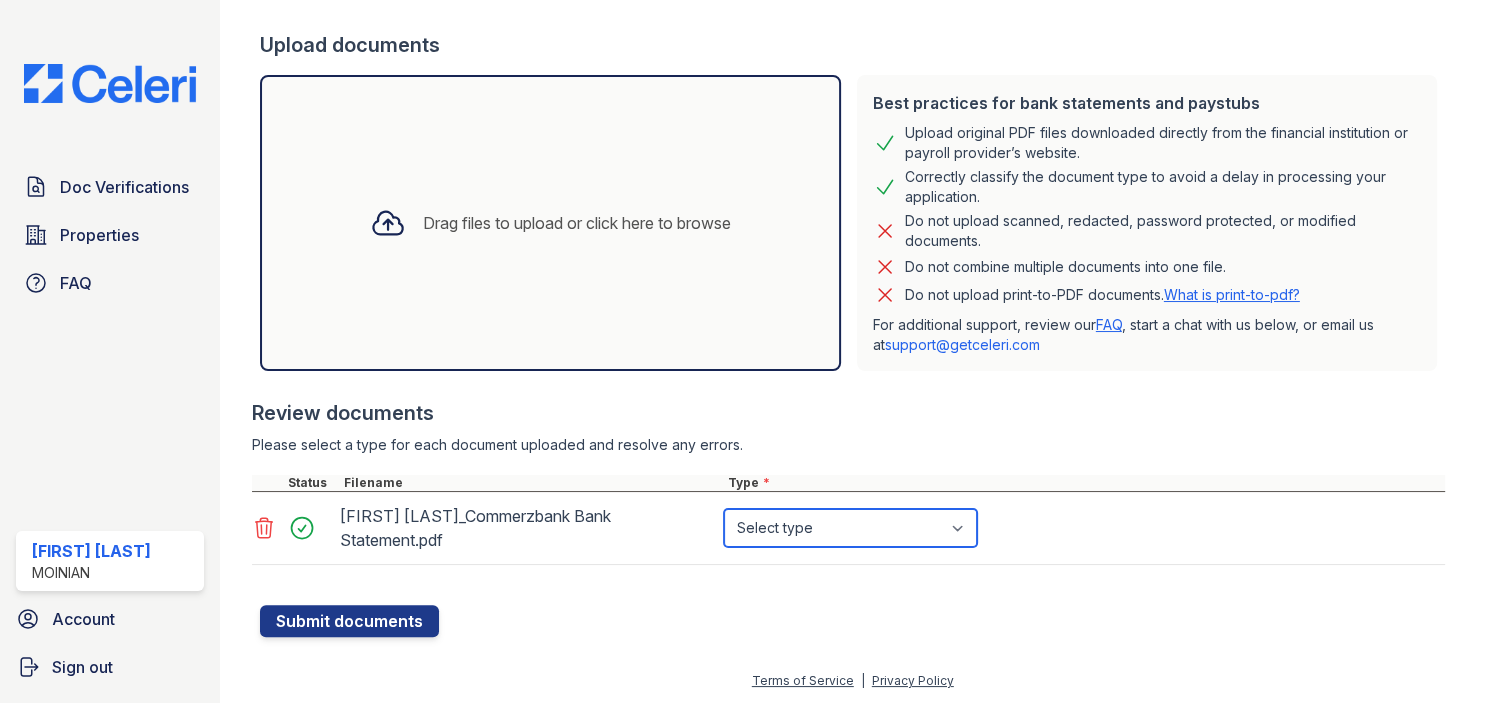 select on "bank_statement" 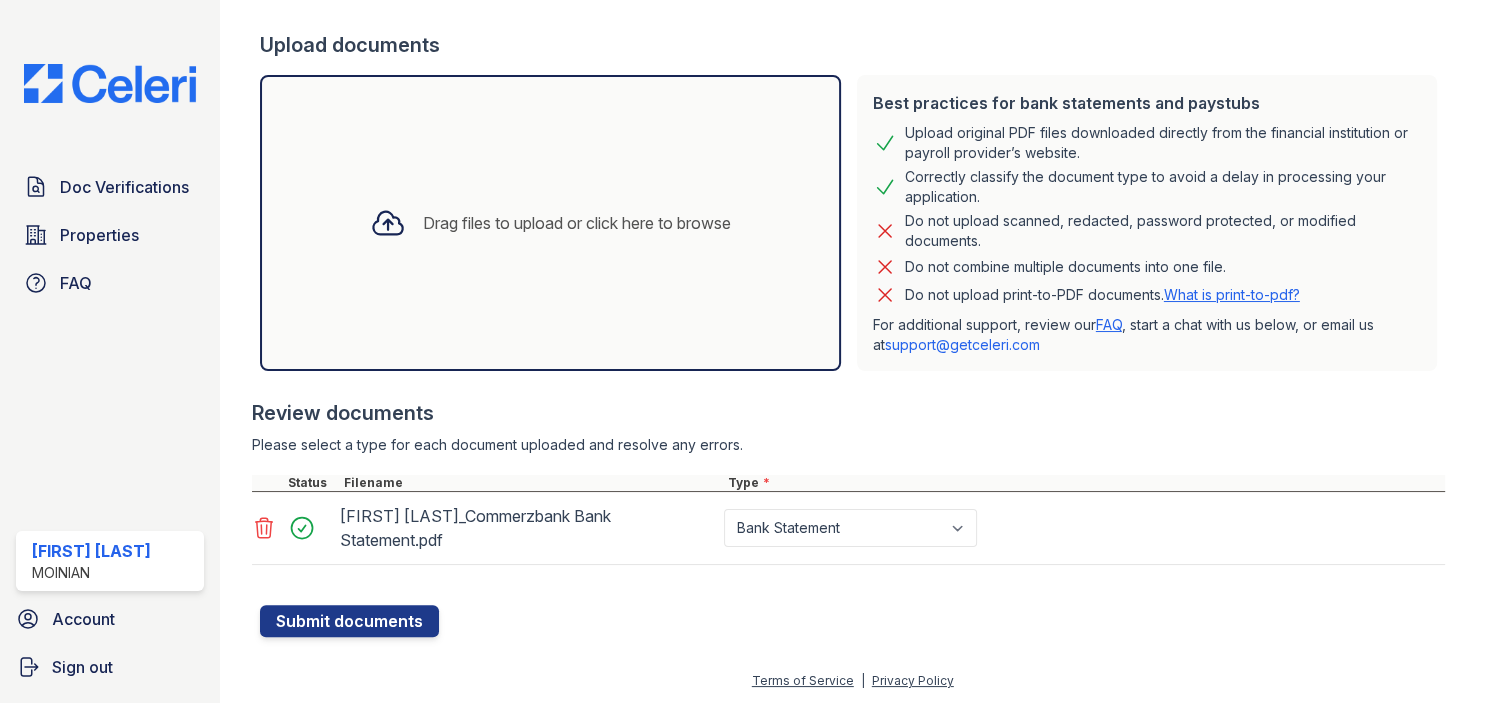 click at bounding box center (852, 595) 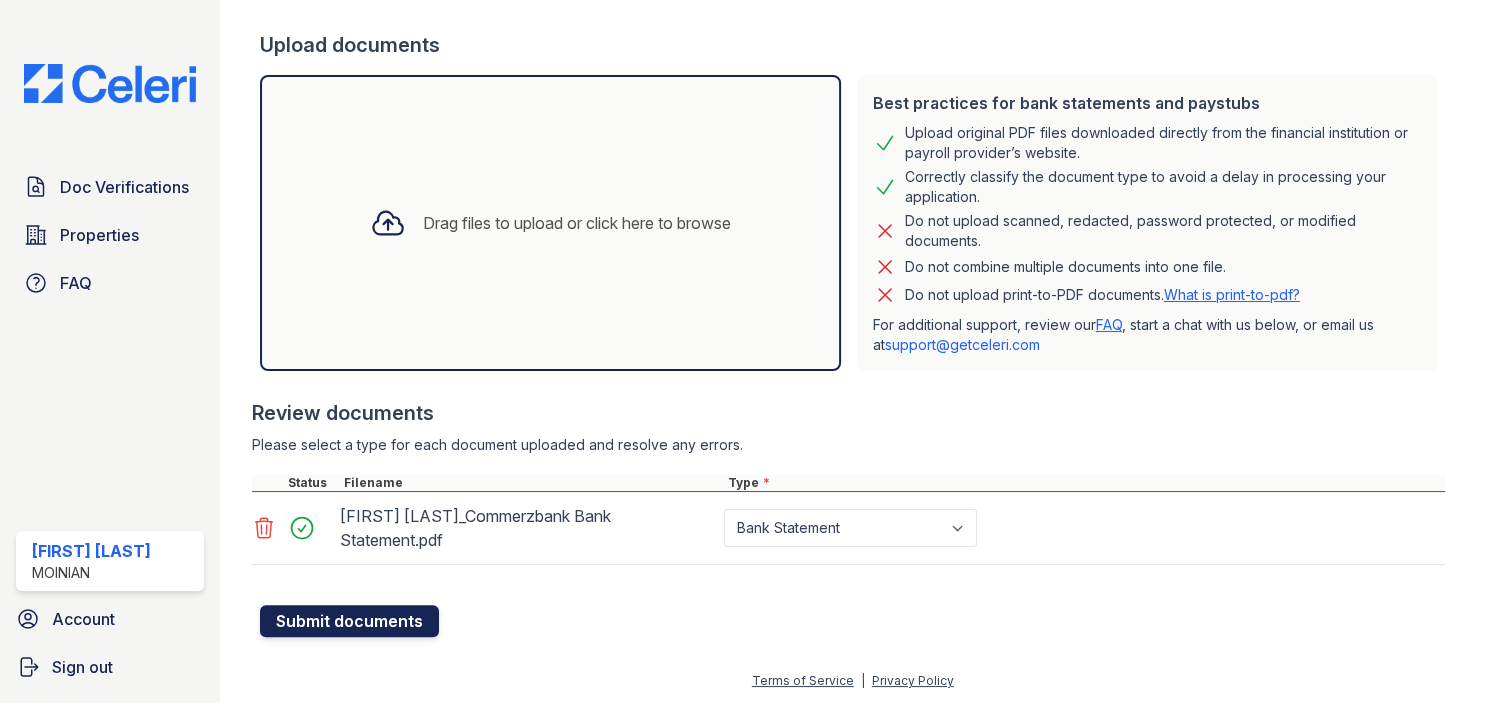 click on "Submit documents" at bounding box center (349, 621) 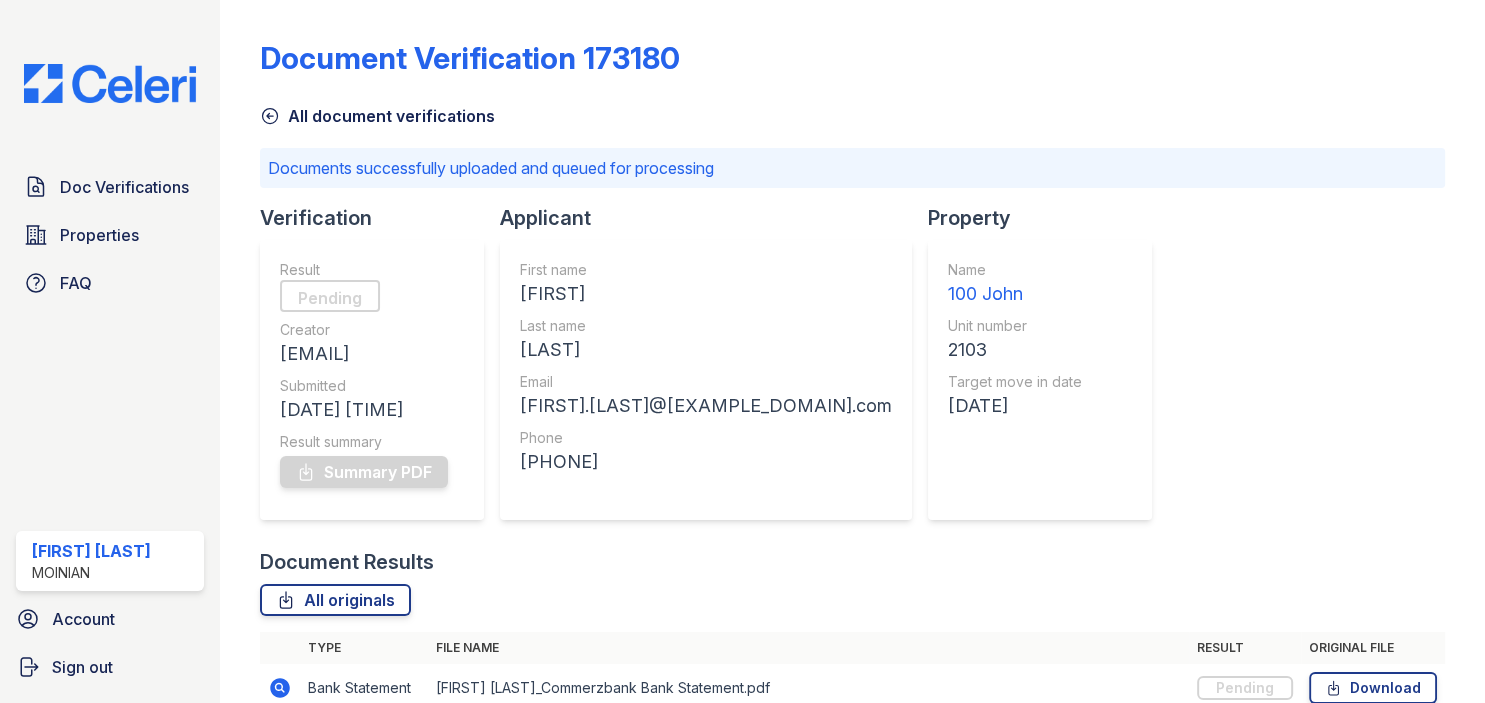 scroll, scrollTop: 97, scrollLeft: 0, axis: vertical 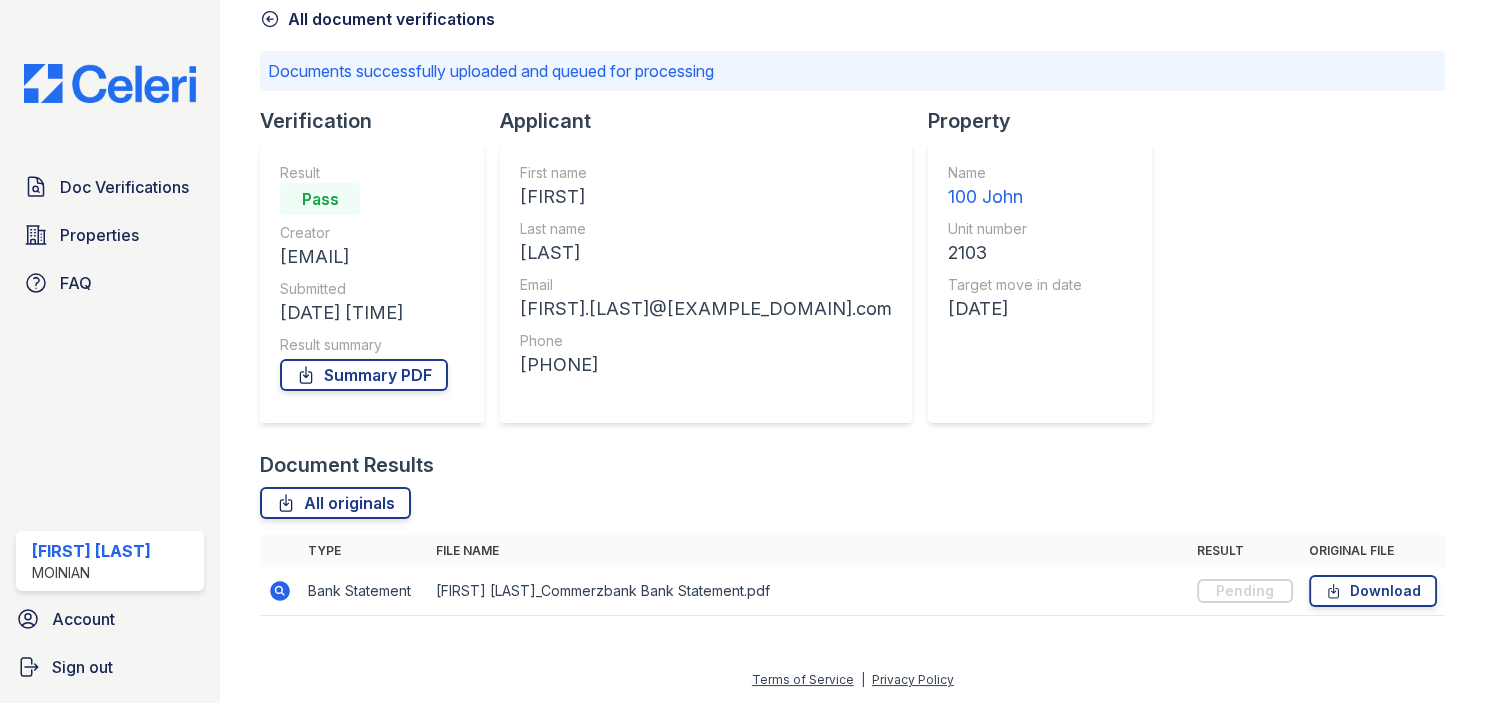 click 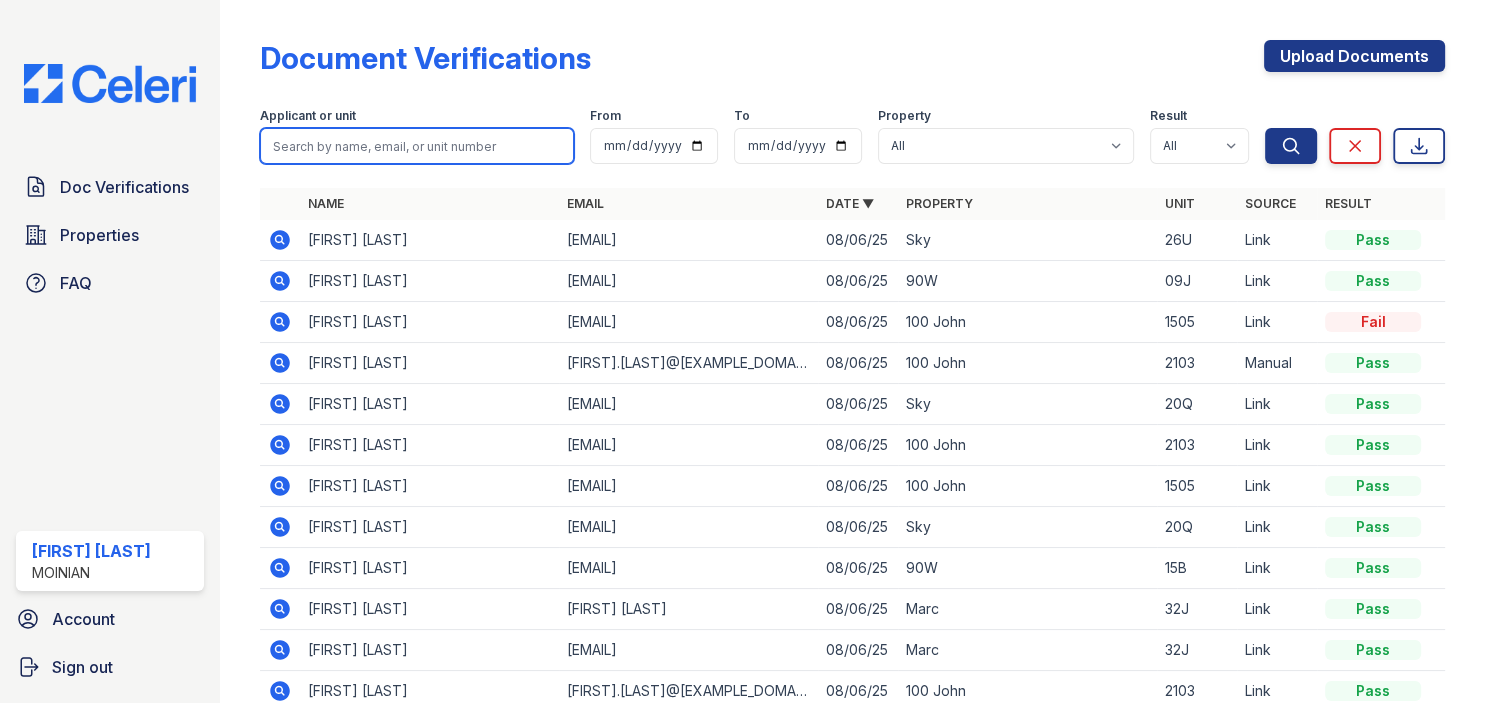 click at bounding box center (417, 146) 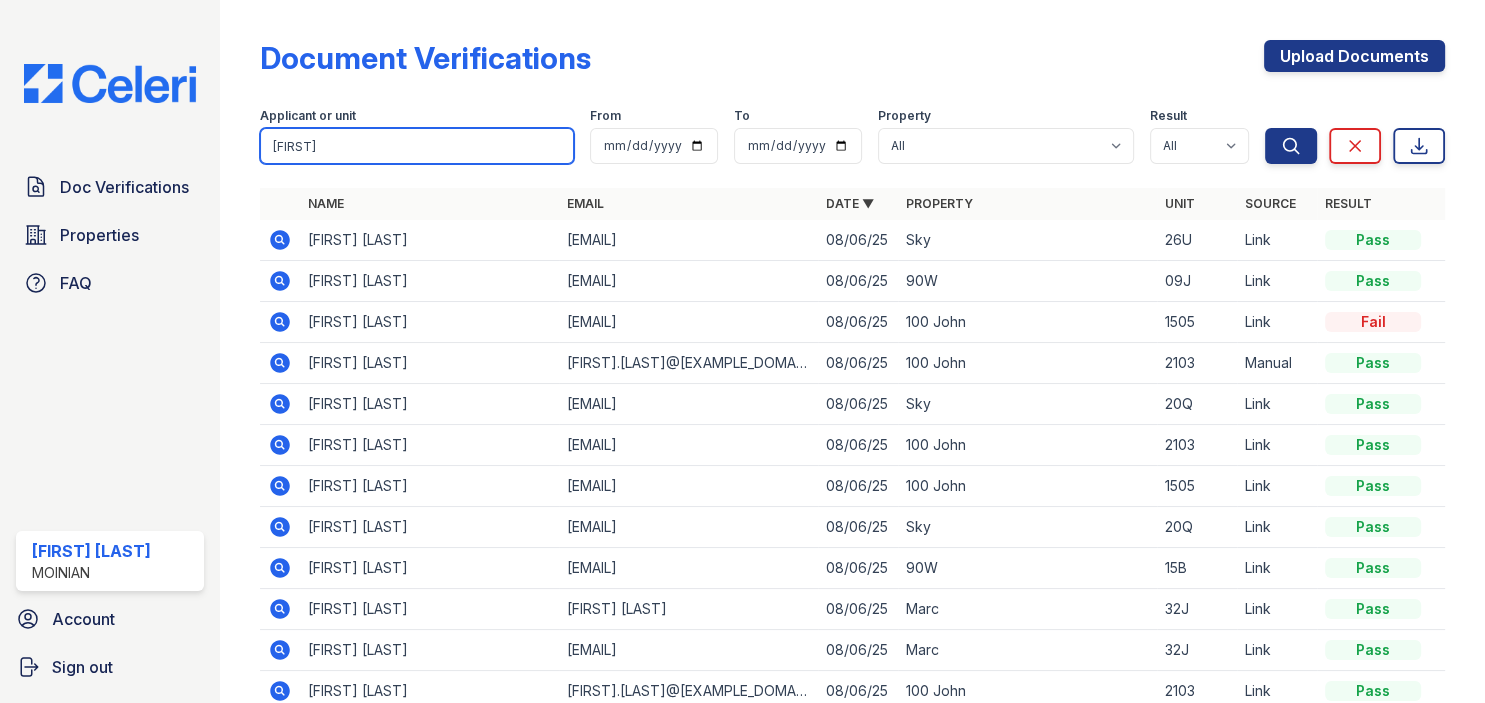type on "nicolas" 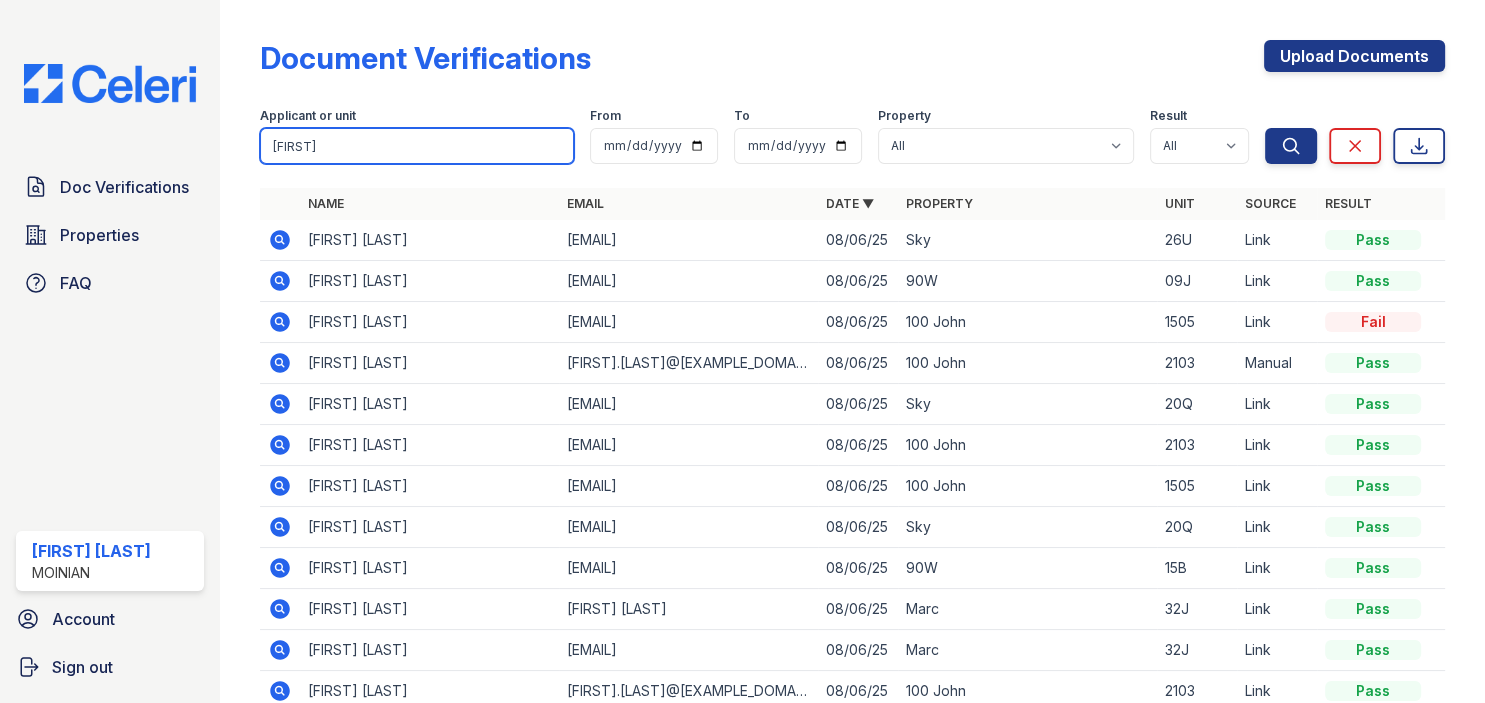 click on "Search" at bounding box center (1291, 146) 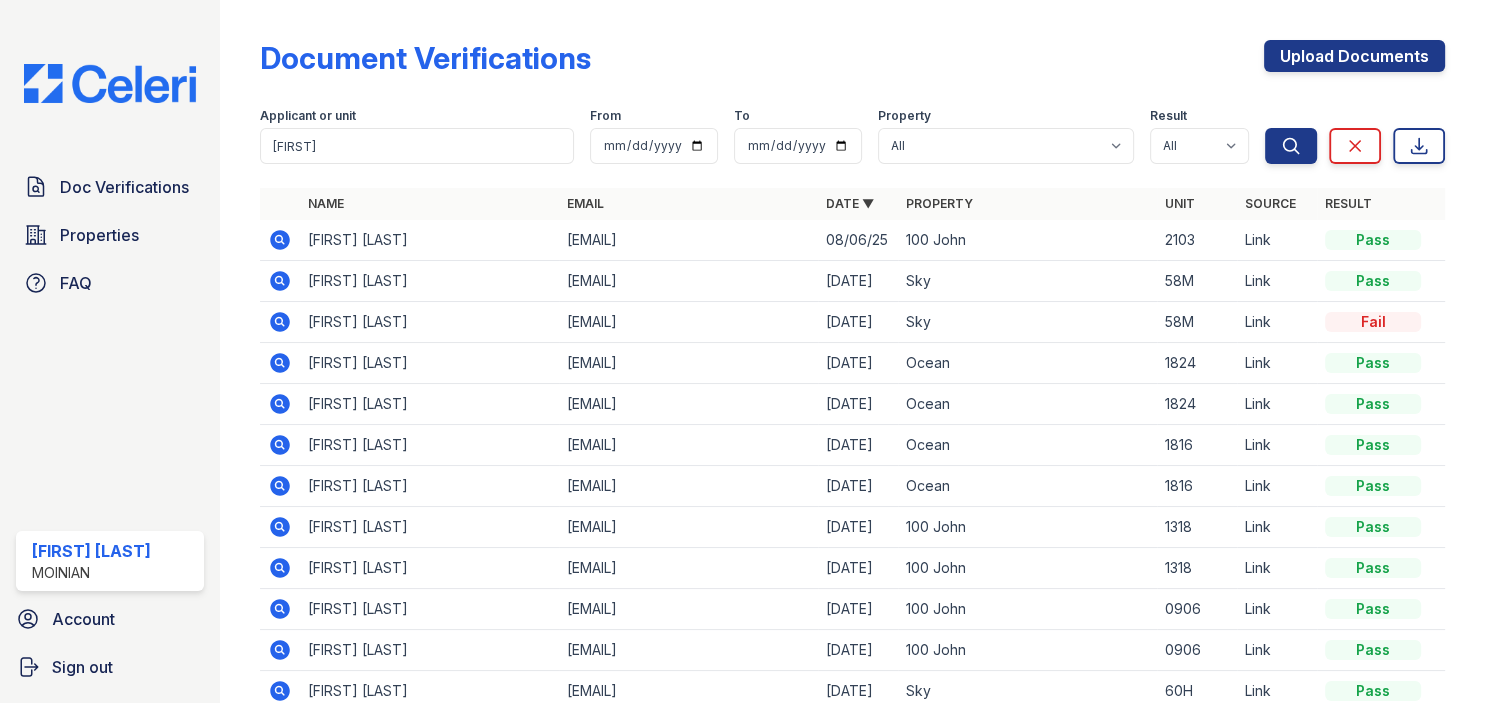 drag, startPoint x: 566, startPoint y: 242, endPoint x: 772, endPoint y: 234, distance: 206.15529 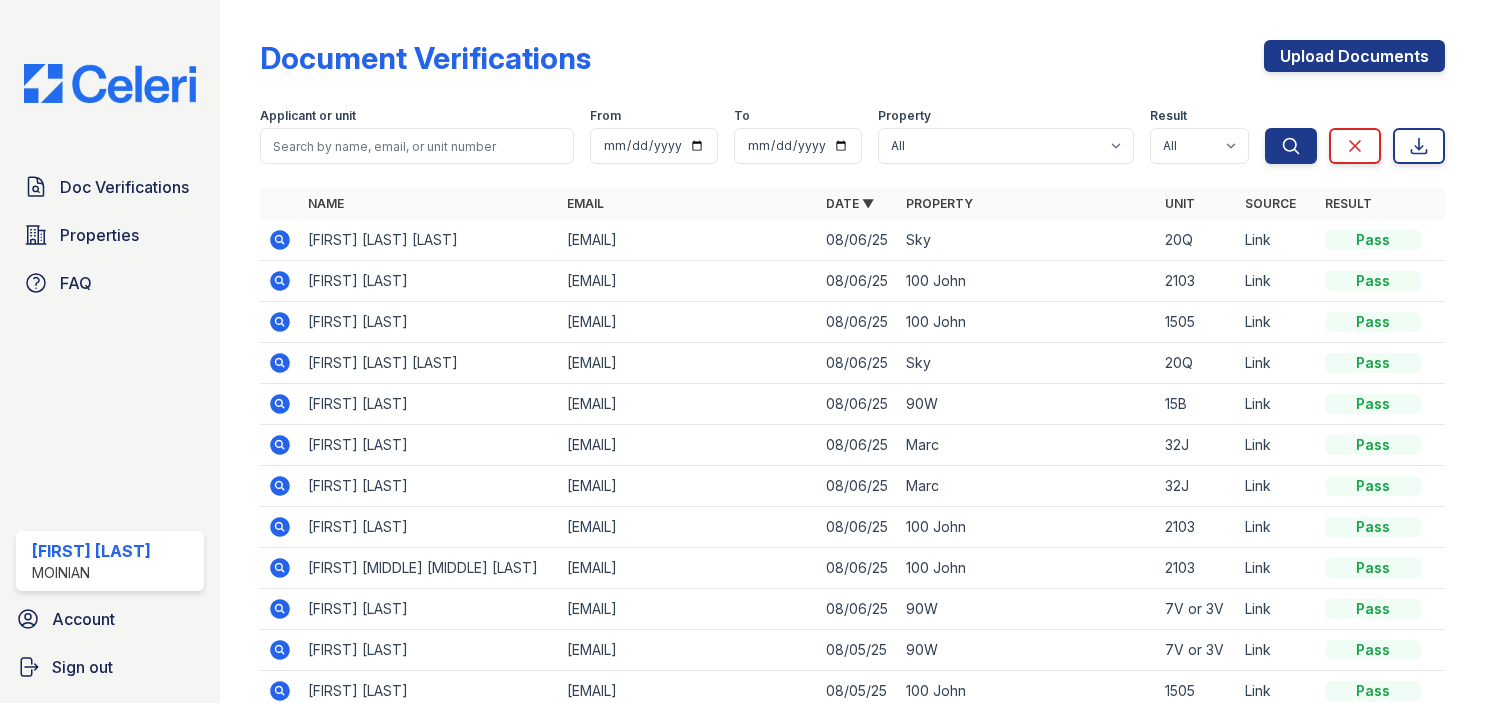 scroll, scrollTop: 0, scrollLeft: 0, axis: both 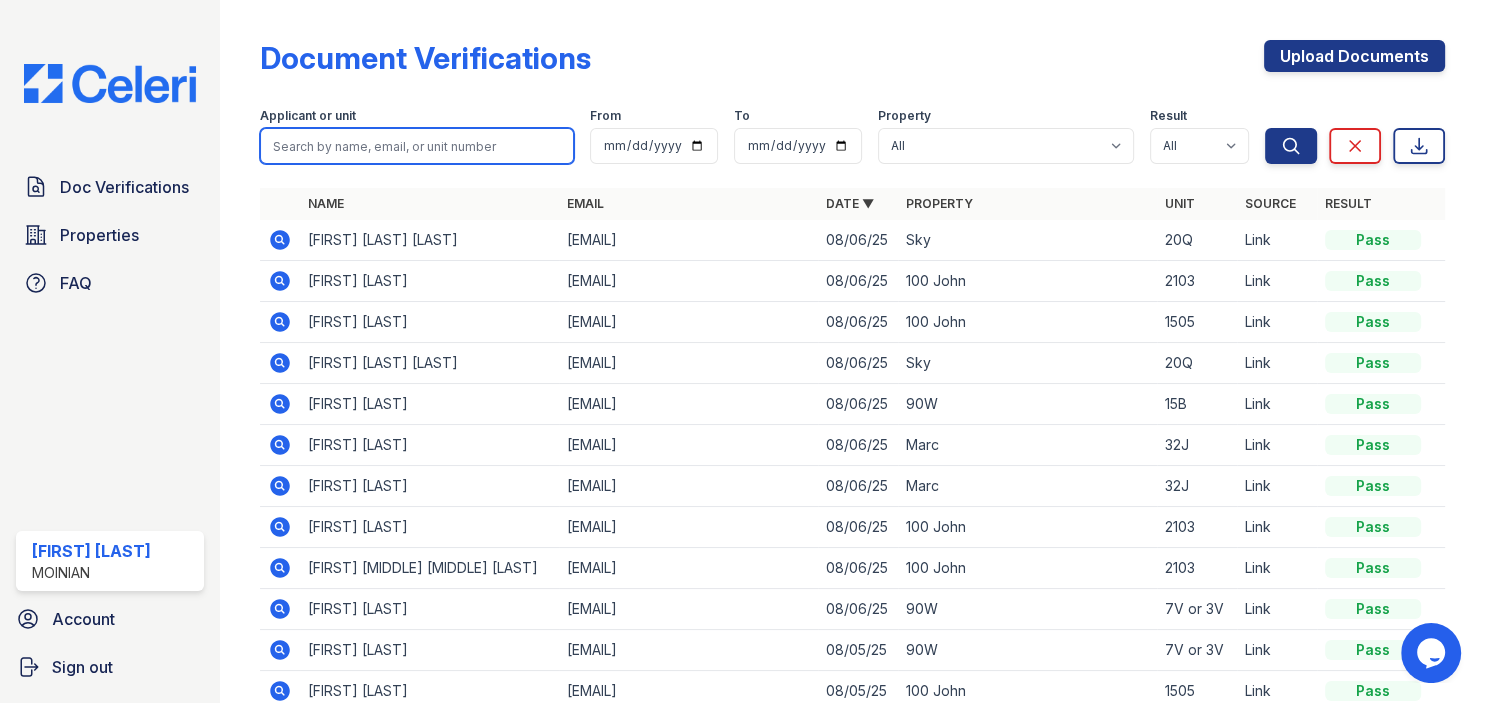 click at bounding box center [417, 146] 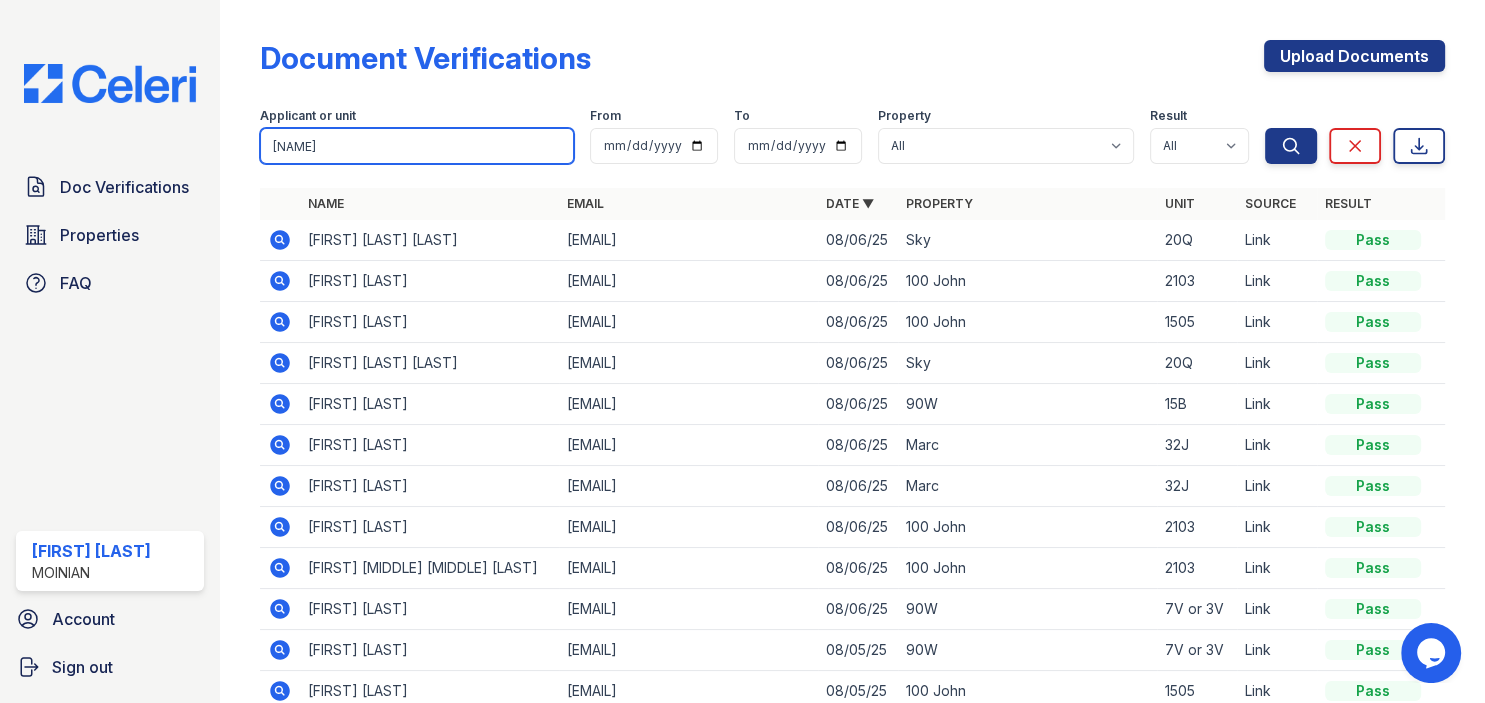 type on "[NAME]" 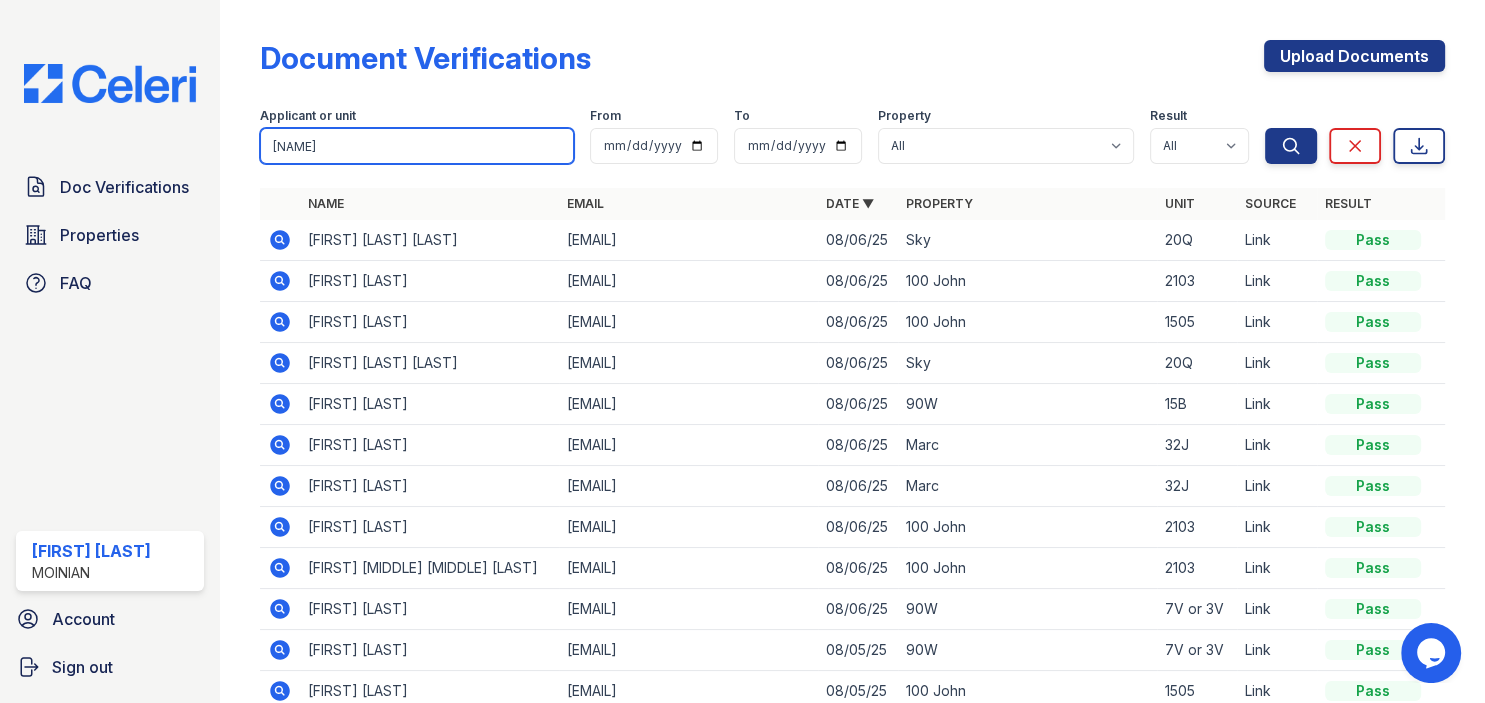 click on "Search" at bounding box center [1291, 146] 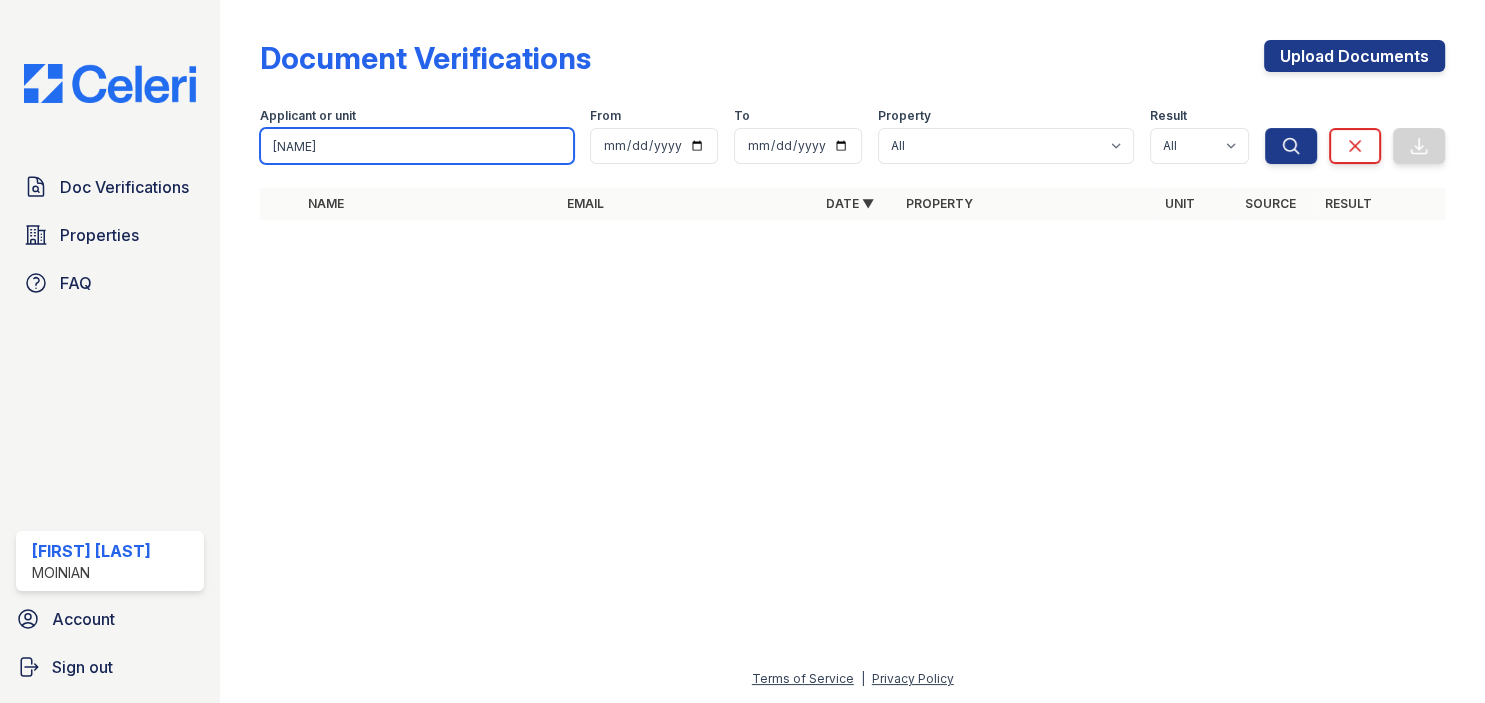 click on "lukus" at bounding box center [417, 146] 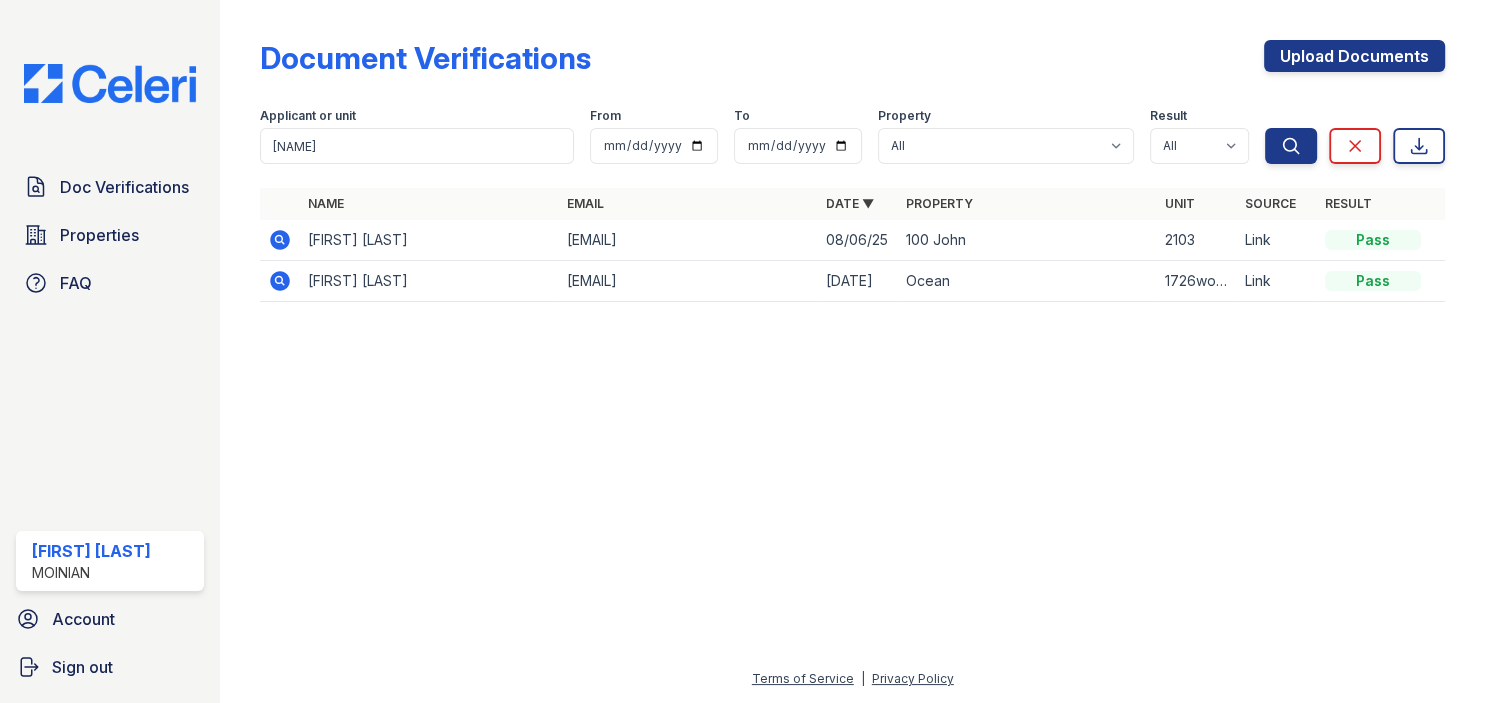 click on "[FIRST] [LAST]" at bounding box center (429, 240) 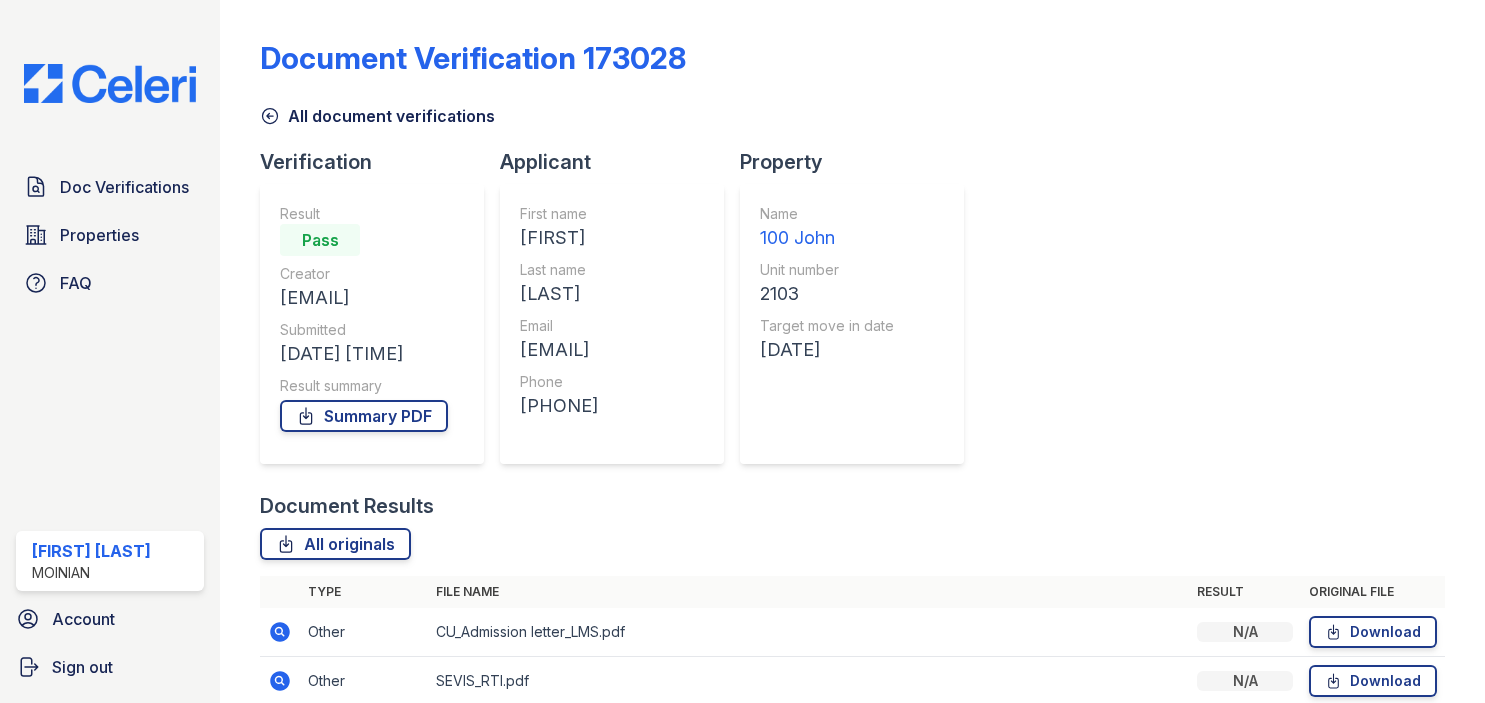 scroll, scrollTop: 0, scrollLeft: 0, axis: both 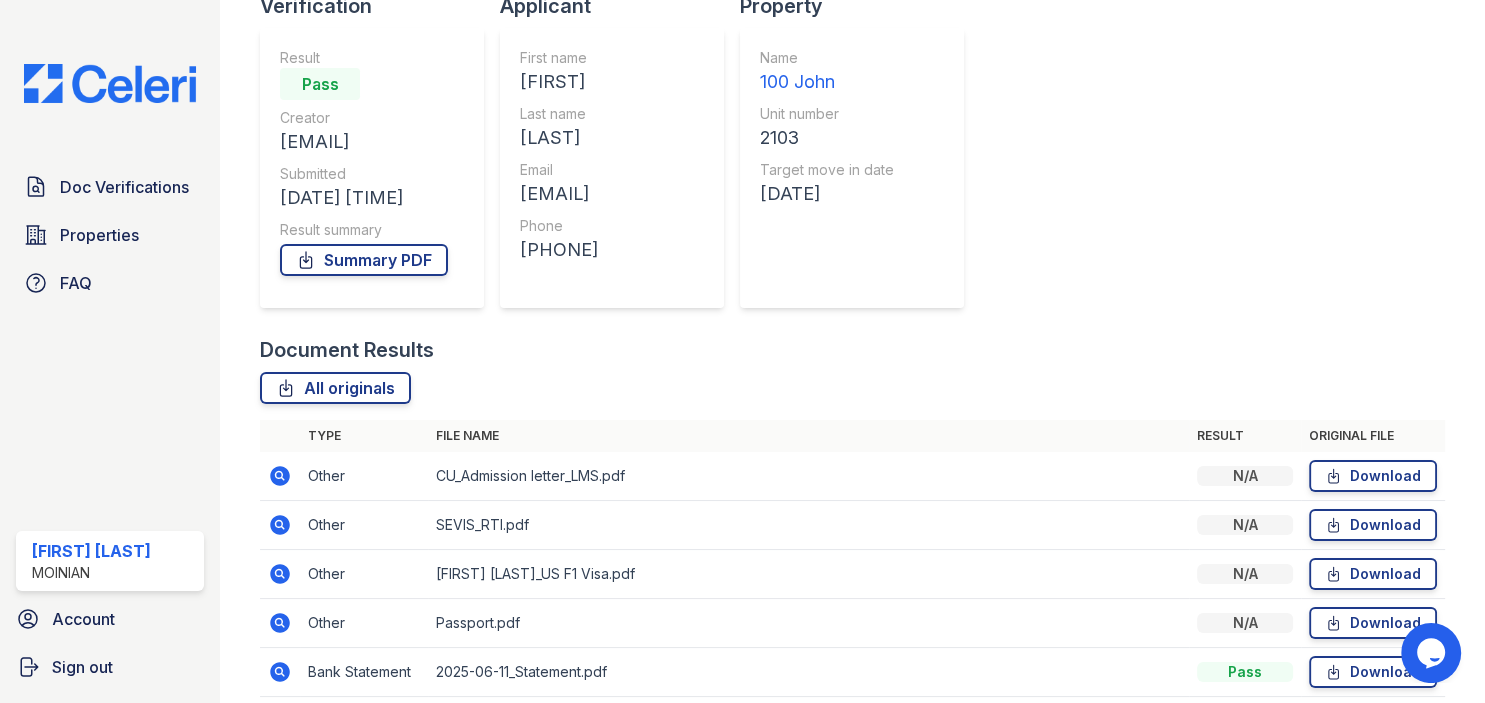 drag, startPoint x: 683, startPoint y: 250, endPoint x: 571, endPoint y: 266, distance: 113.137085 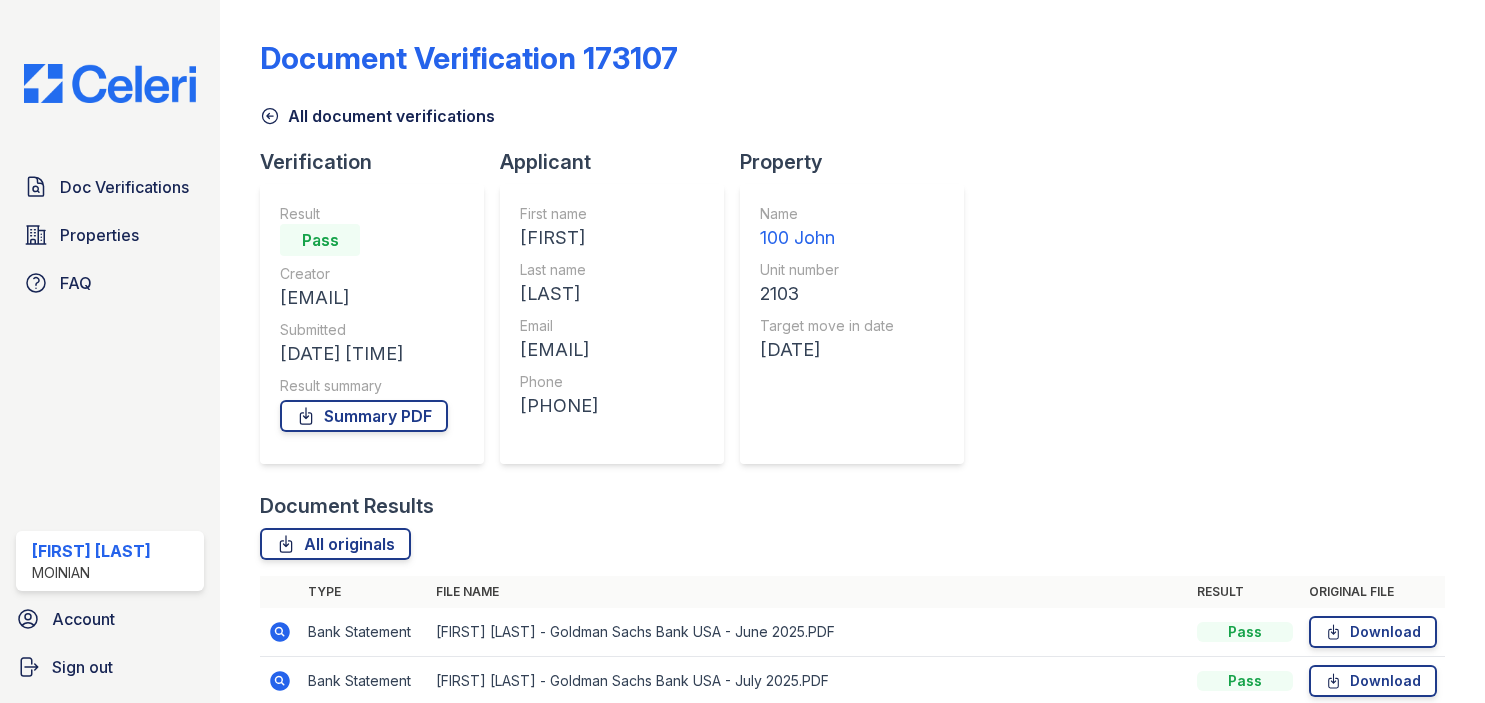 scroll, scrollTop: 0, scrollLeft: 0, axis: both 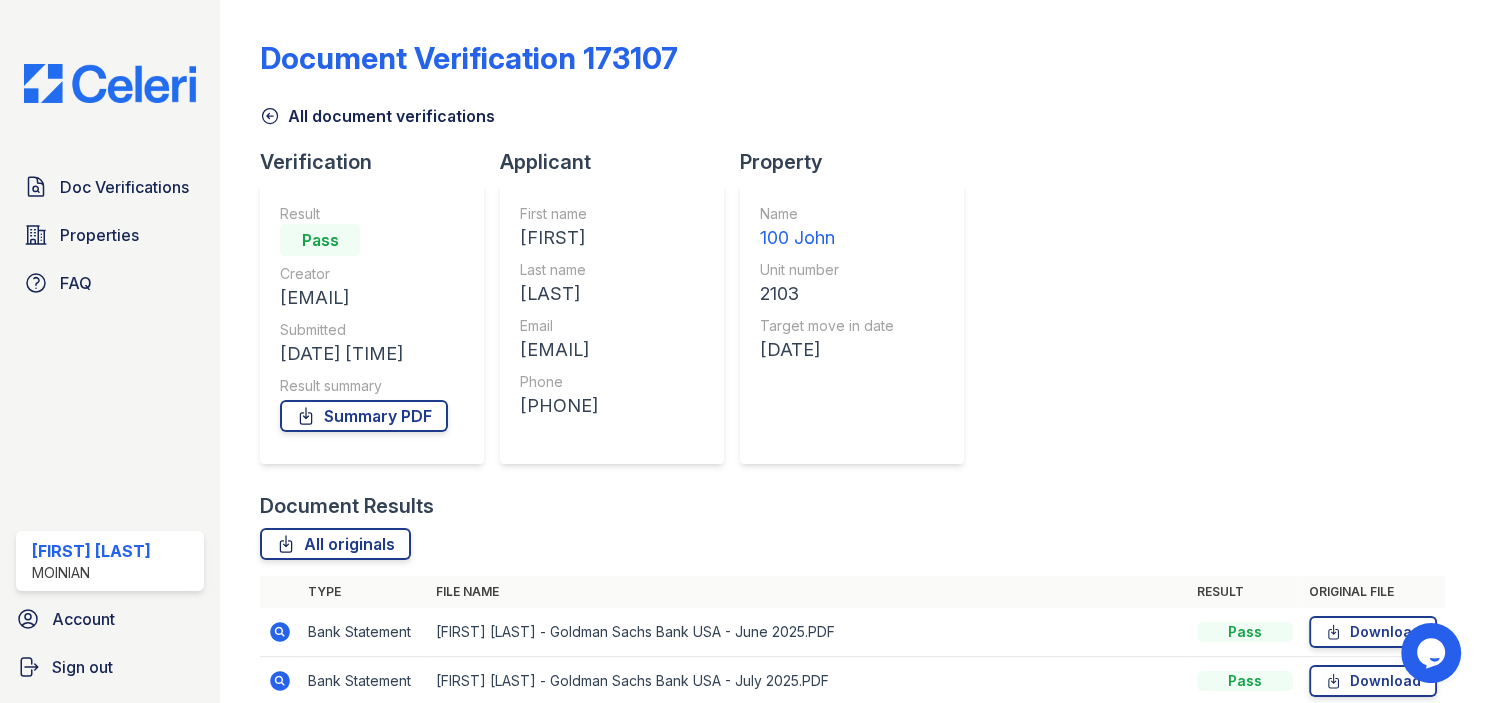drag, startPoint x: 744, startPoint y: 401, endPoint x: 603, endPoint y: 414, distance: 141.59802 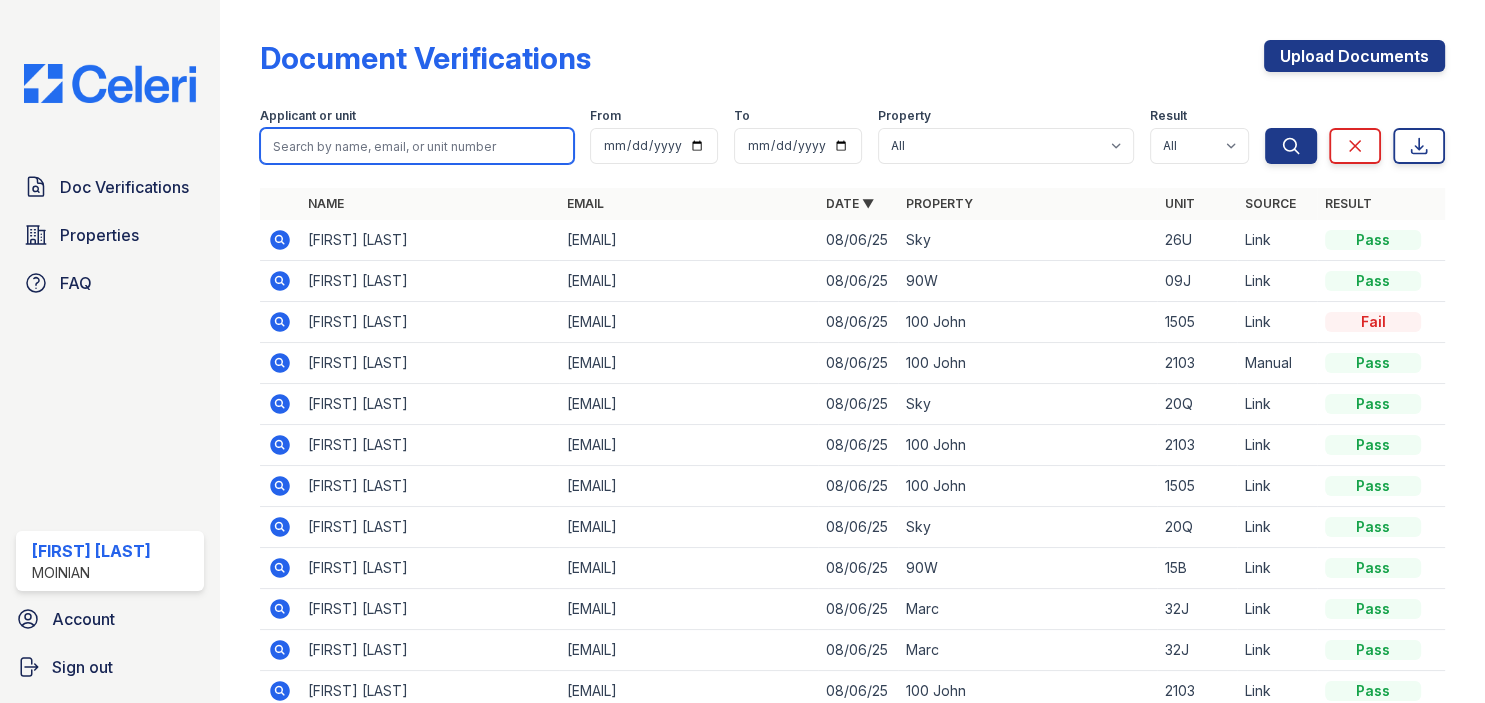 click at bounding box center (417, 146) 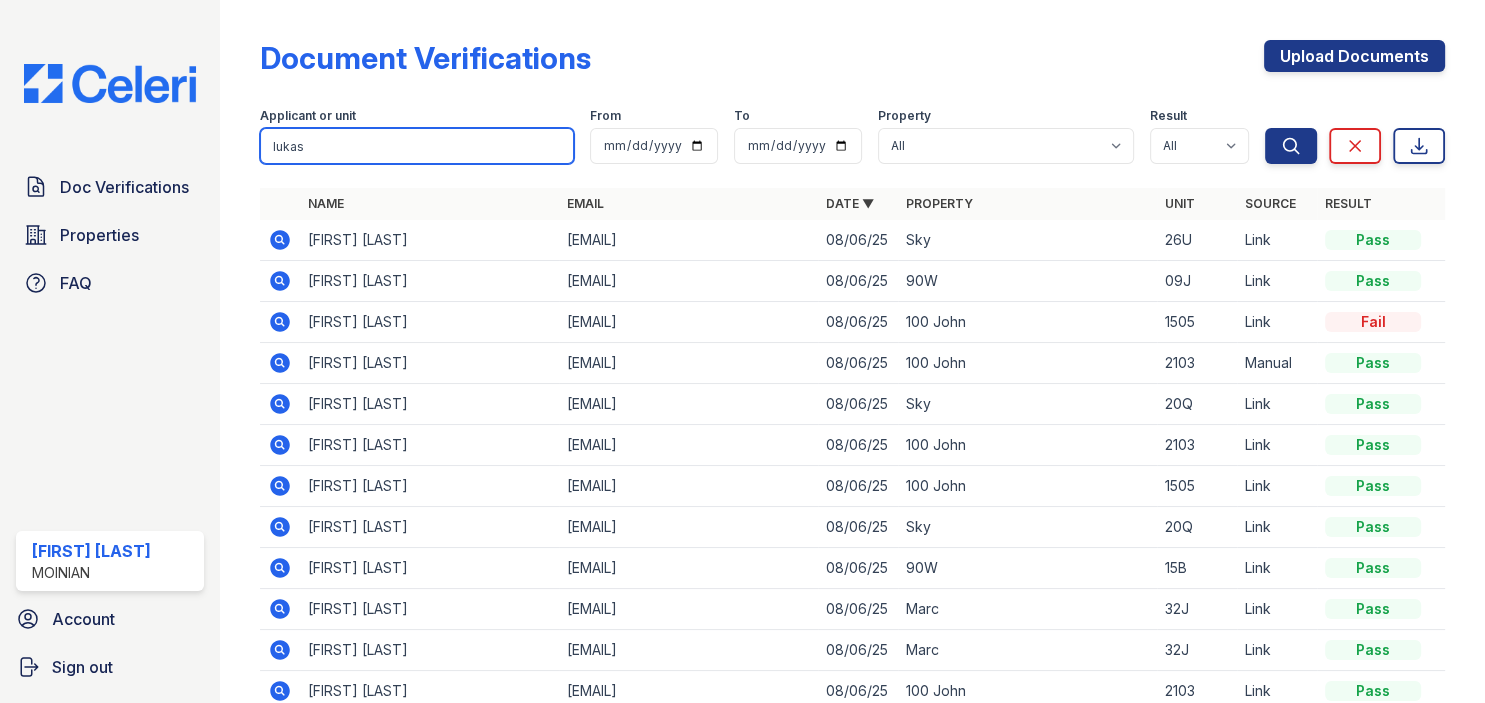 type on "lukas" 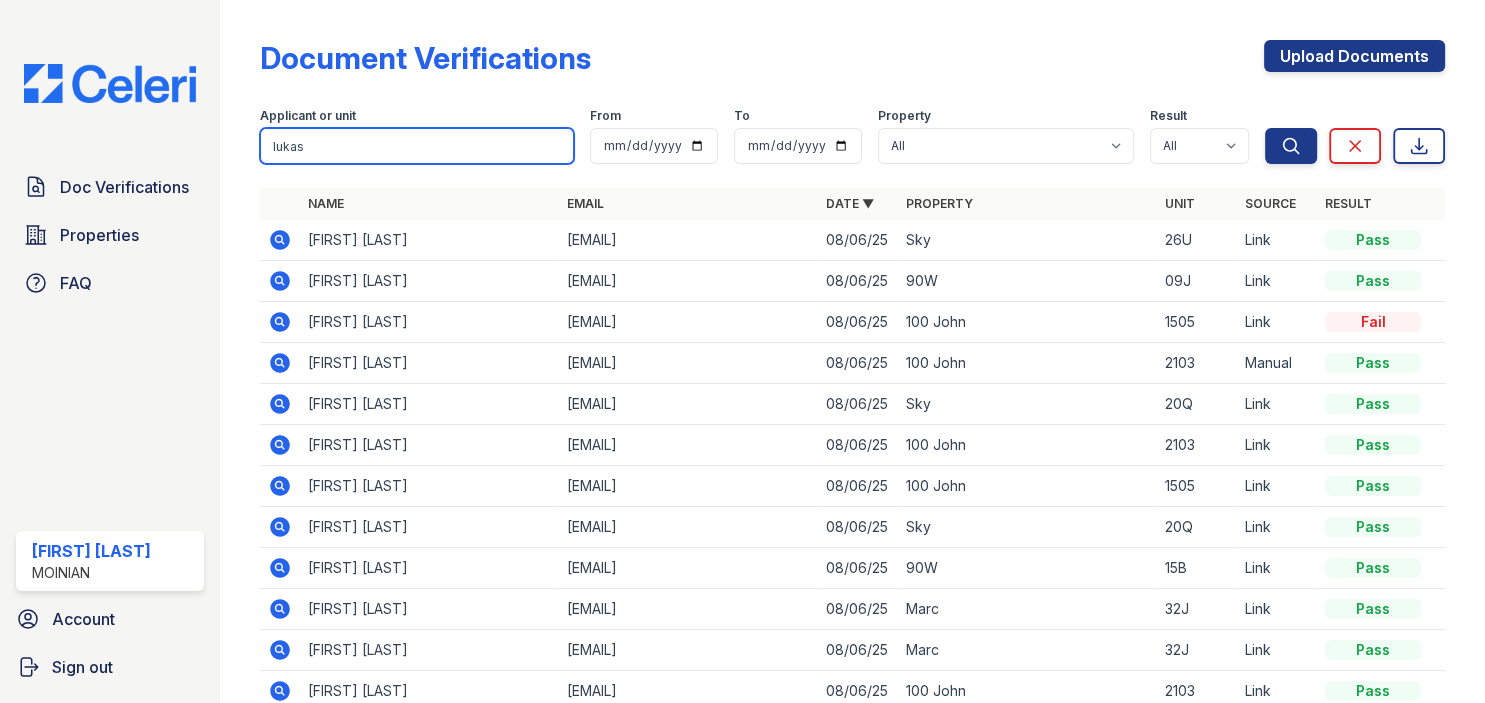 click on "Search" at bounding box center [1291, 146] 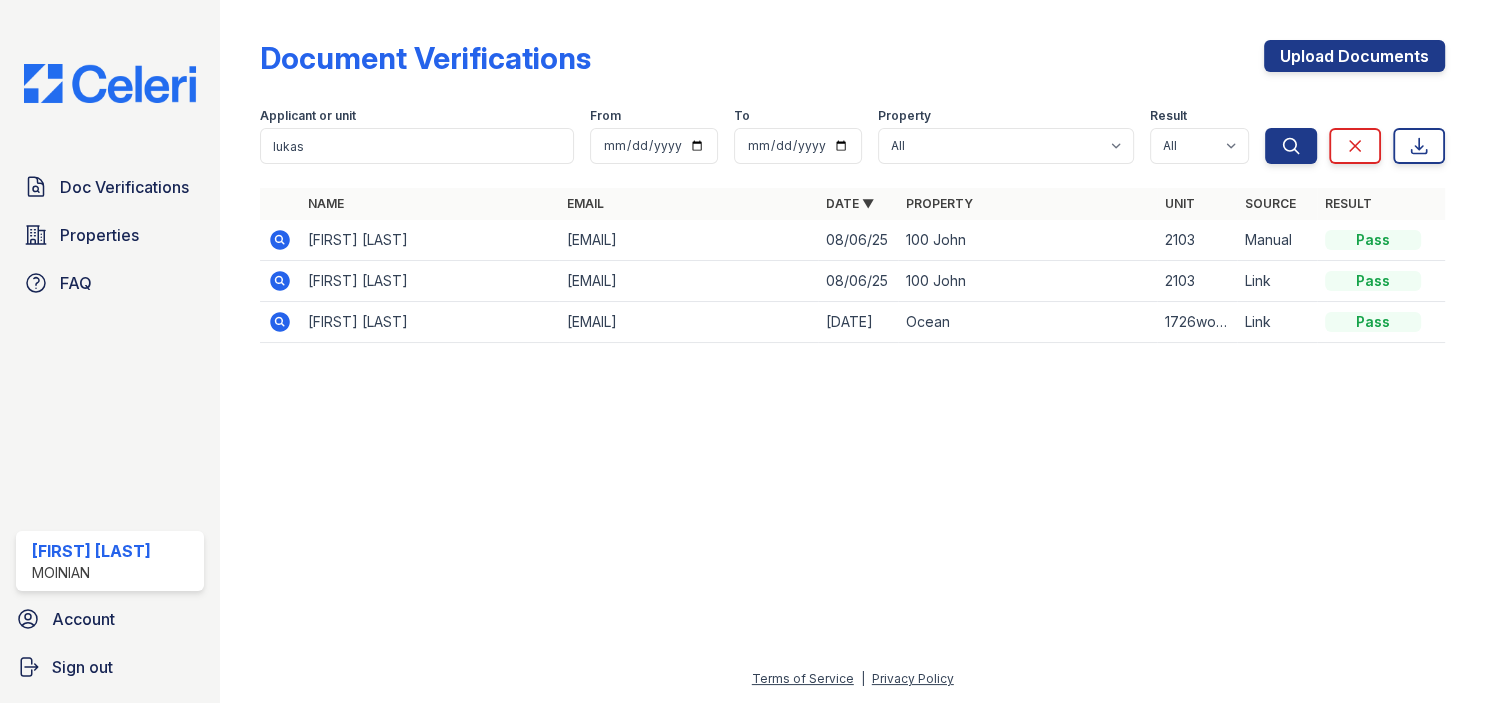 click 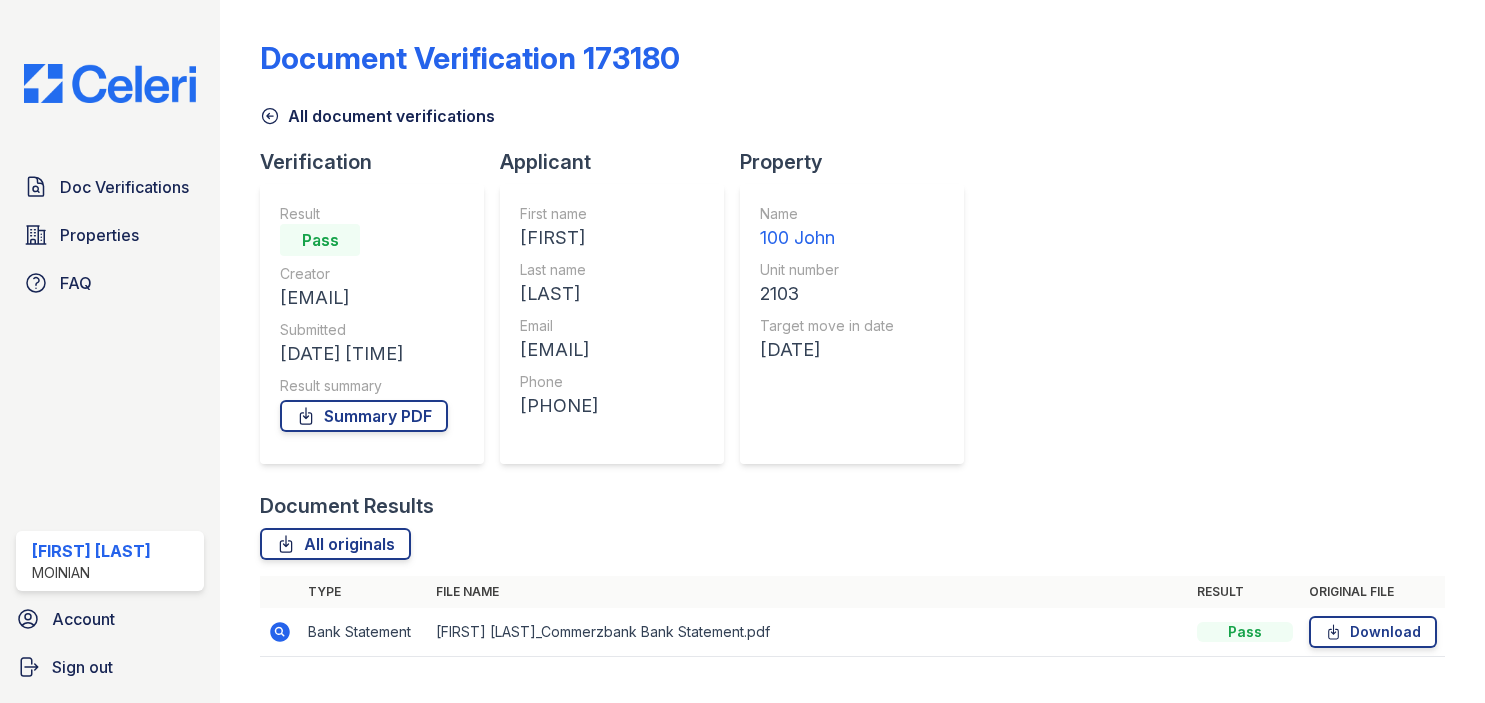 scroll, scrollTop: 0, scrollLeft: 0, axis: both 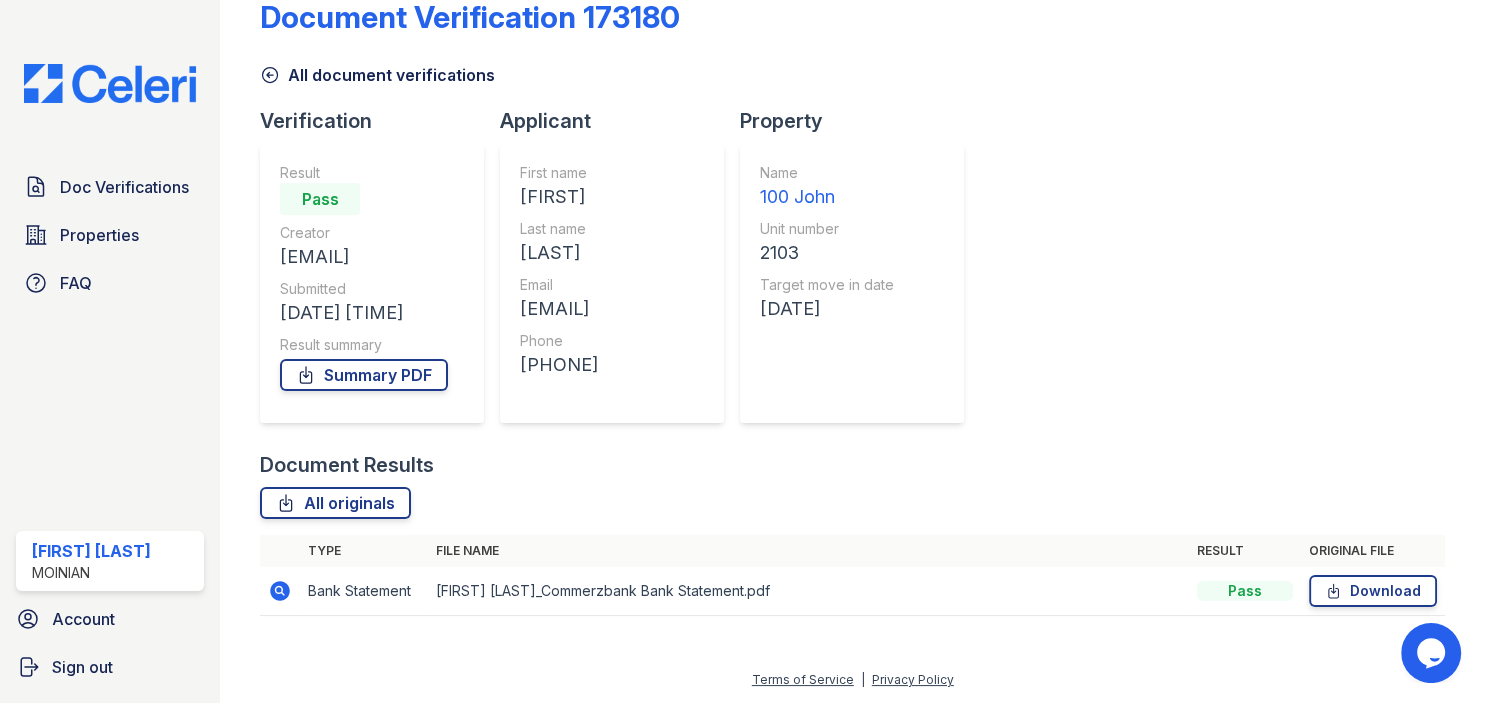 drag, startPoint x: 762, startPoint y: 310, endPoint x: 528, endPoint y: 325, distance: 234.48027 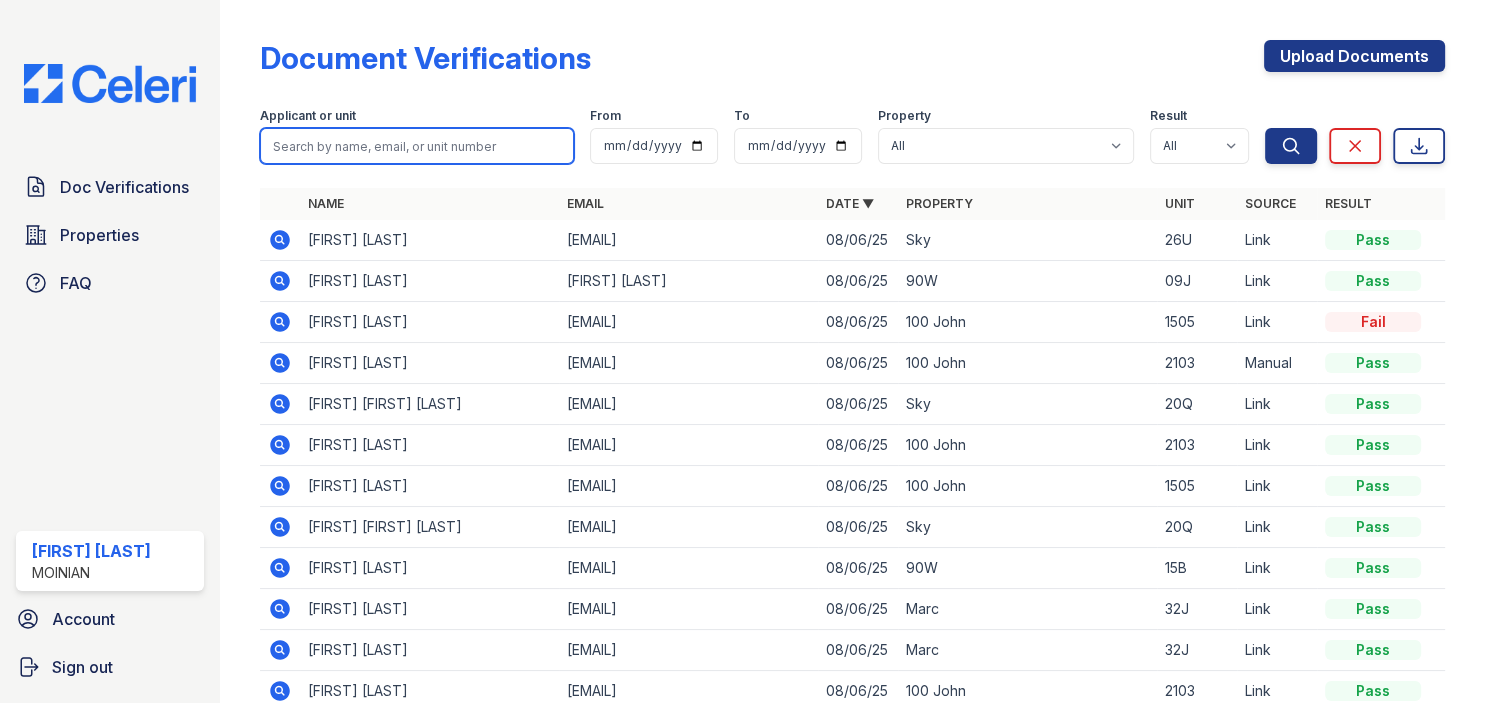 click at bounding box center (417, 146) 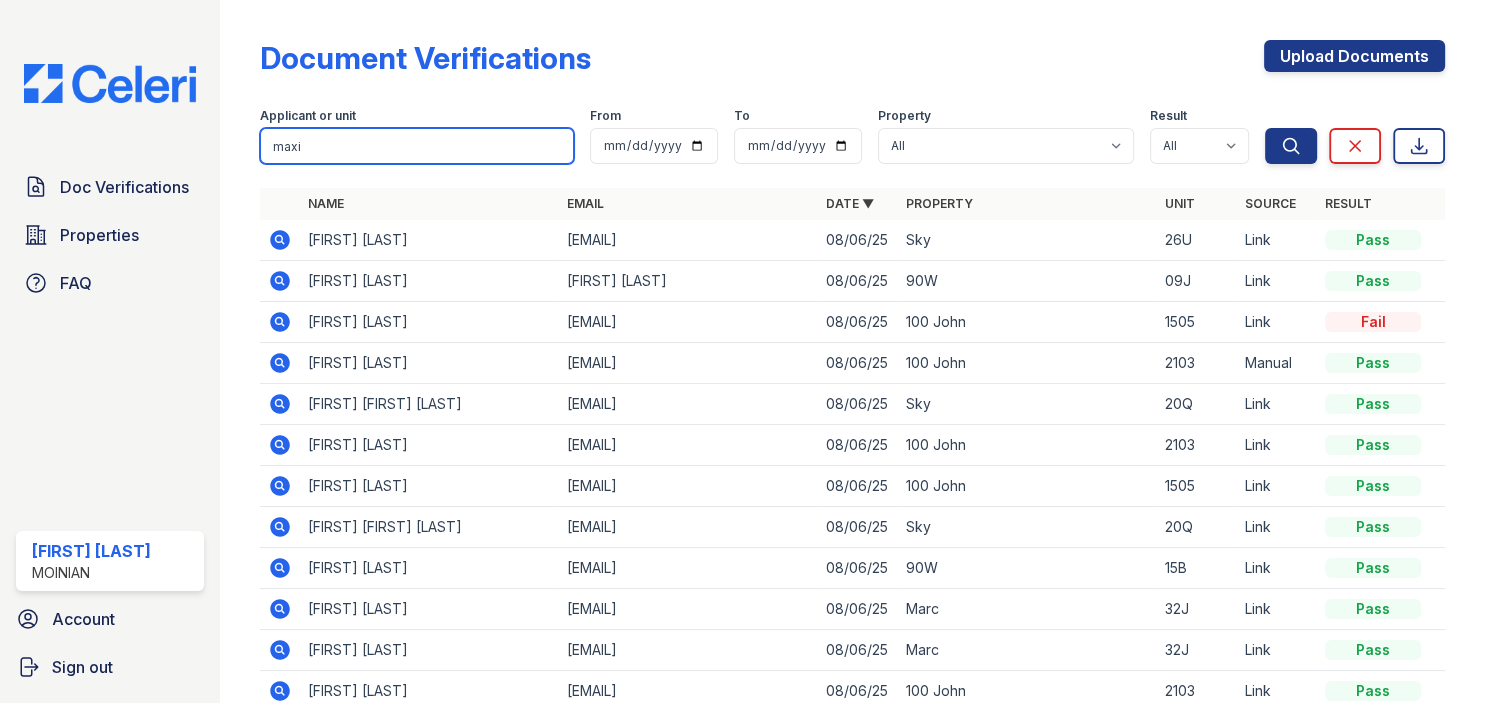 type on "maxi" 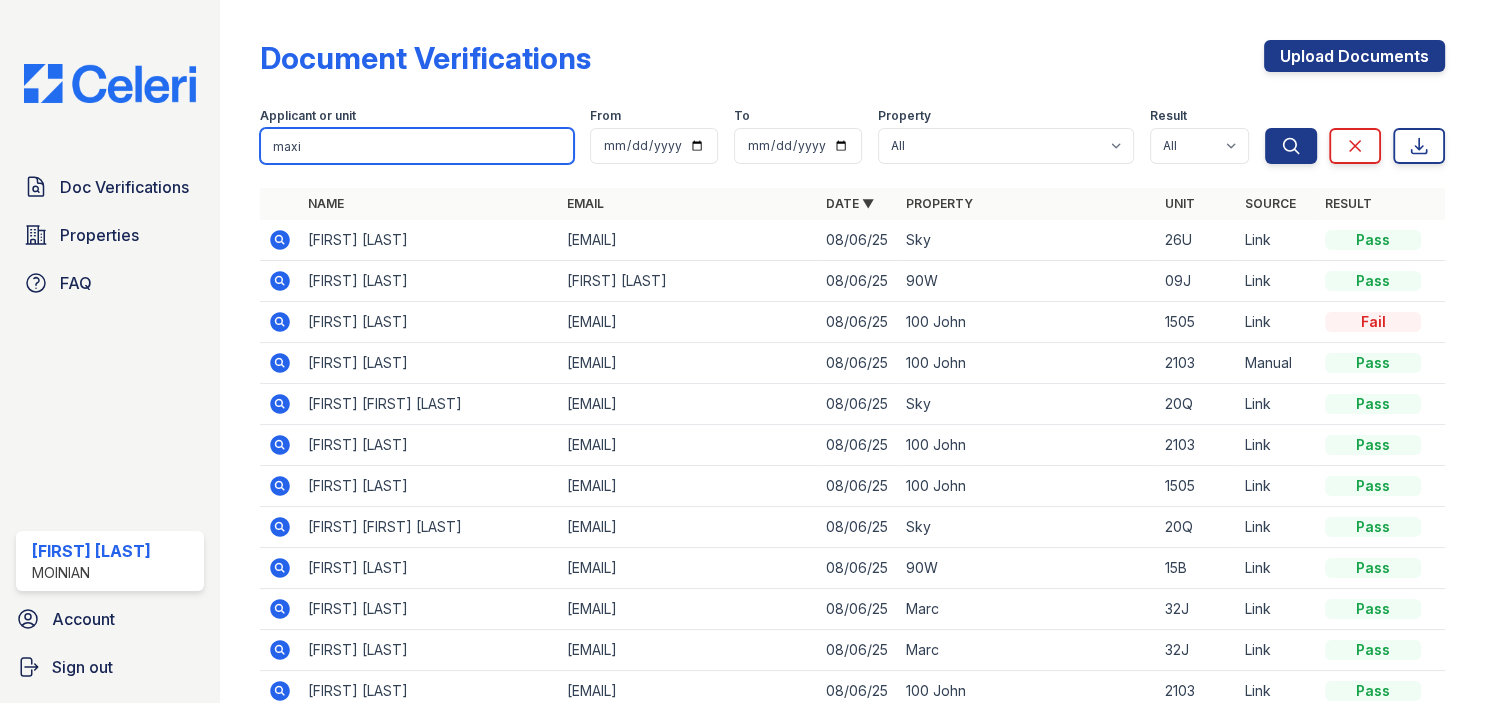 click on "Search" at bounding box center [1291, 146] 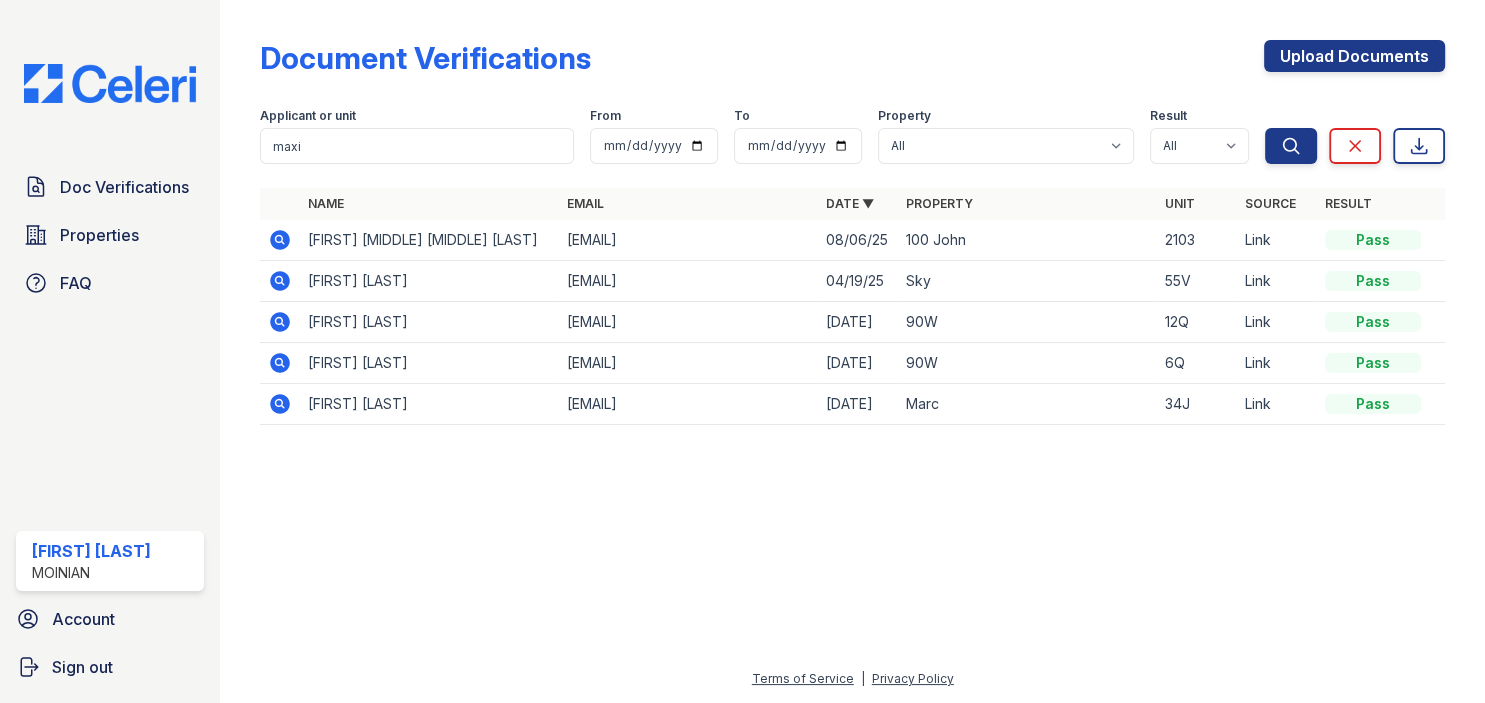 click 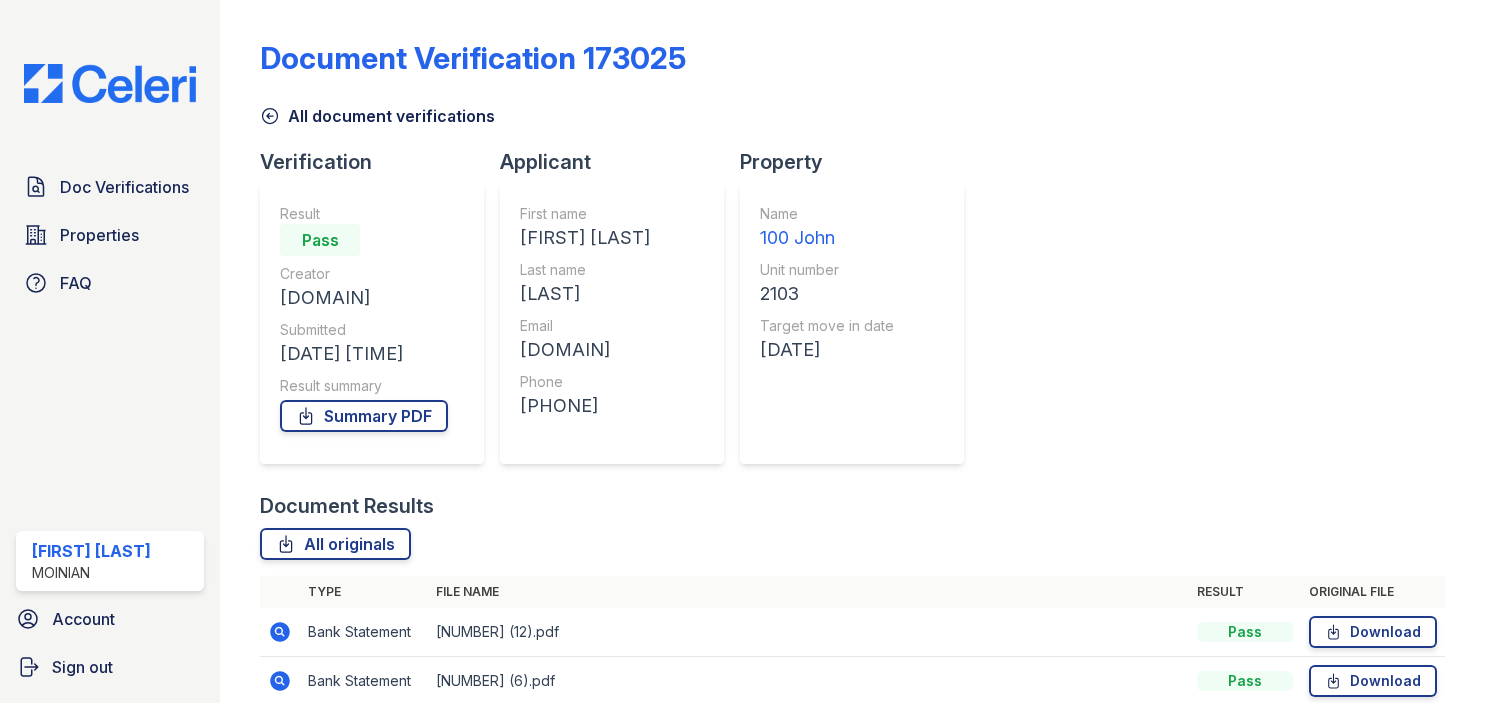 scroll, scrollTop: 0, scrollLeft: 0, axis: both 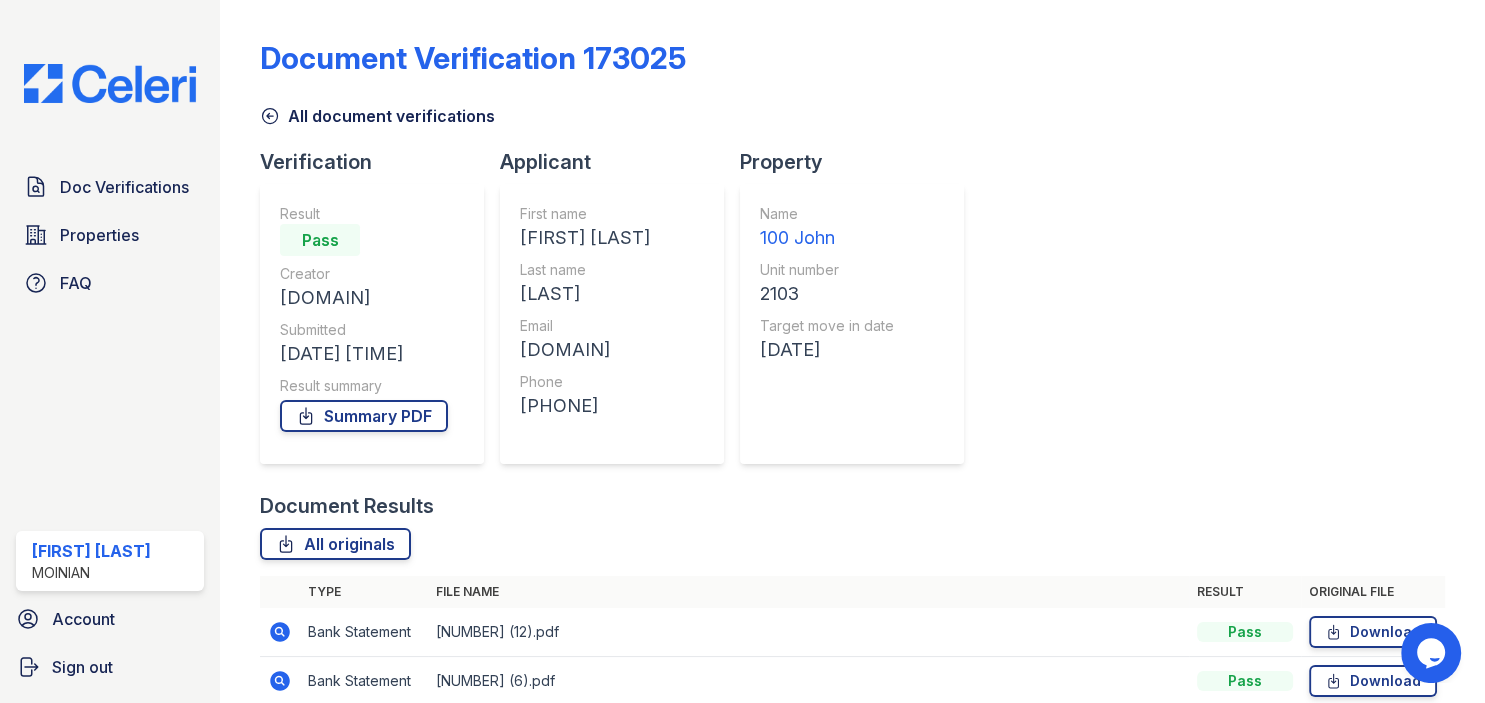 click on "[DOMAIN]" at bounding box center (585, 350) 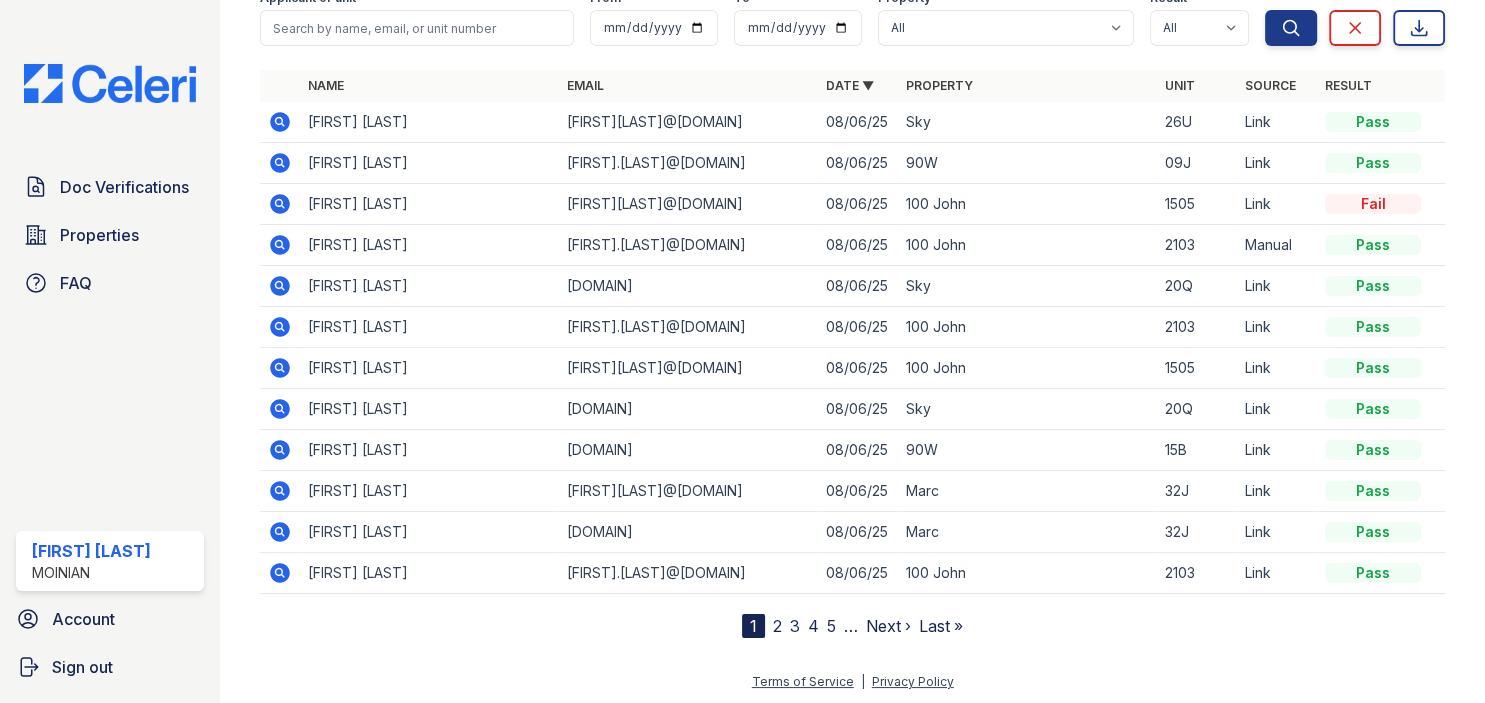 scroll, scrollTop: 0, scrollLeft: 0, axis: both 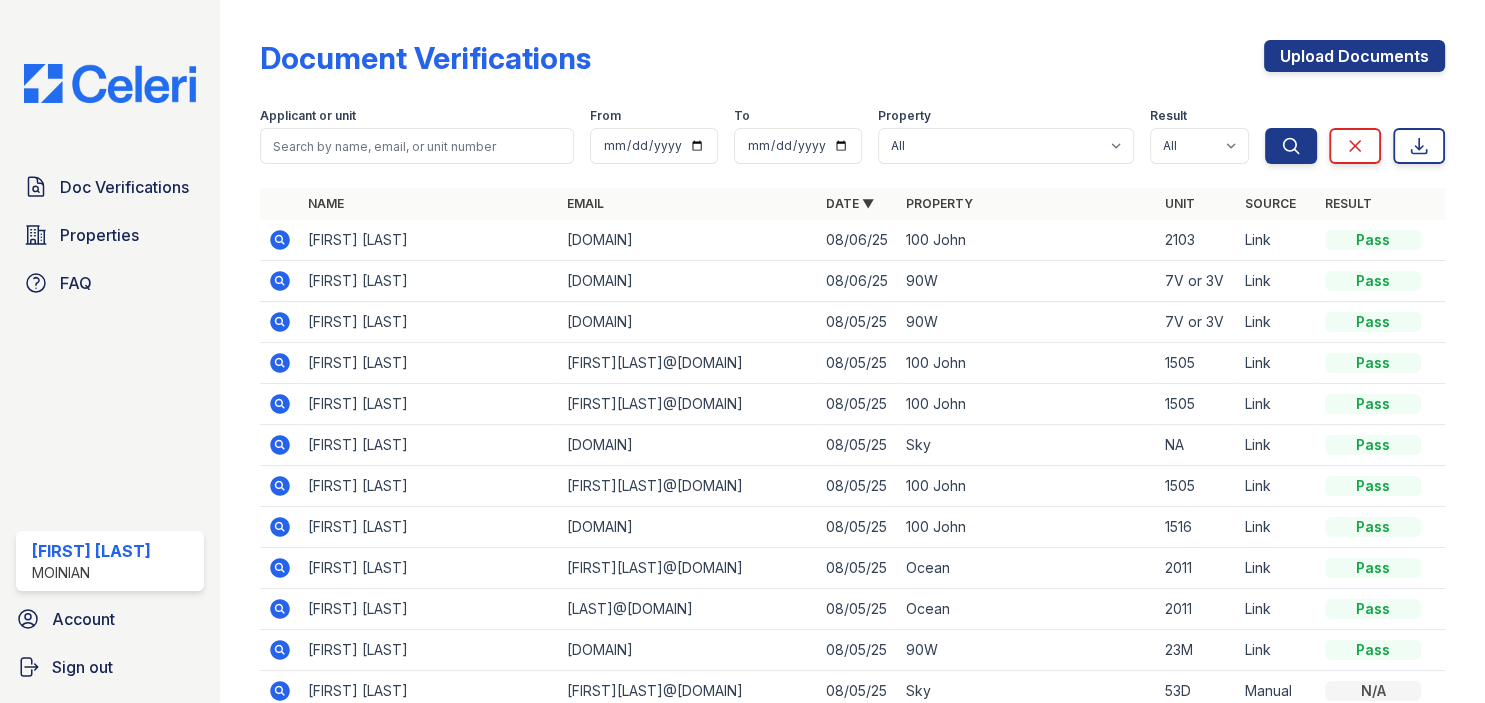 click 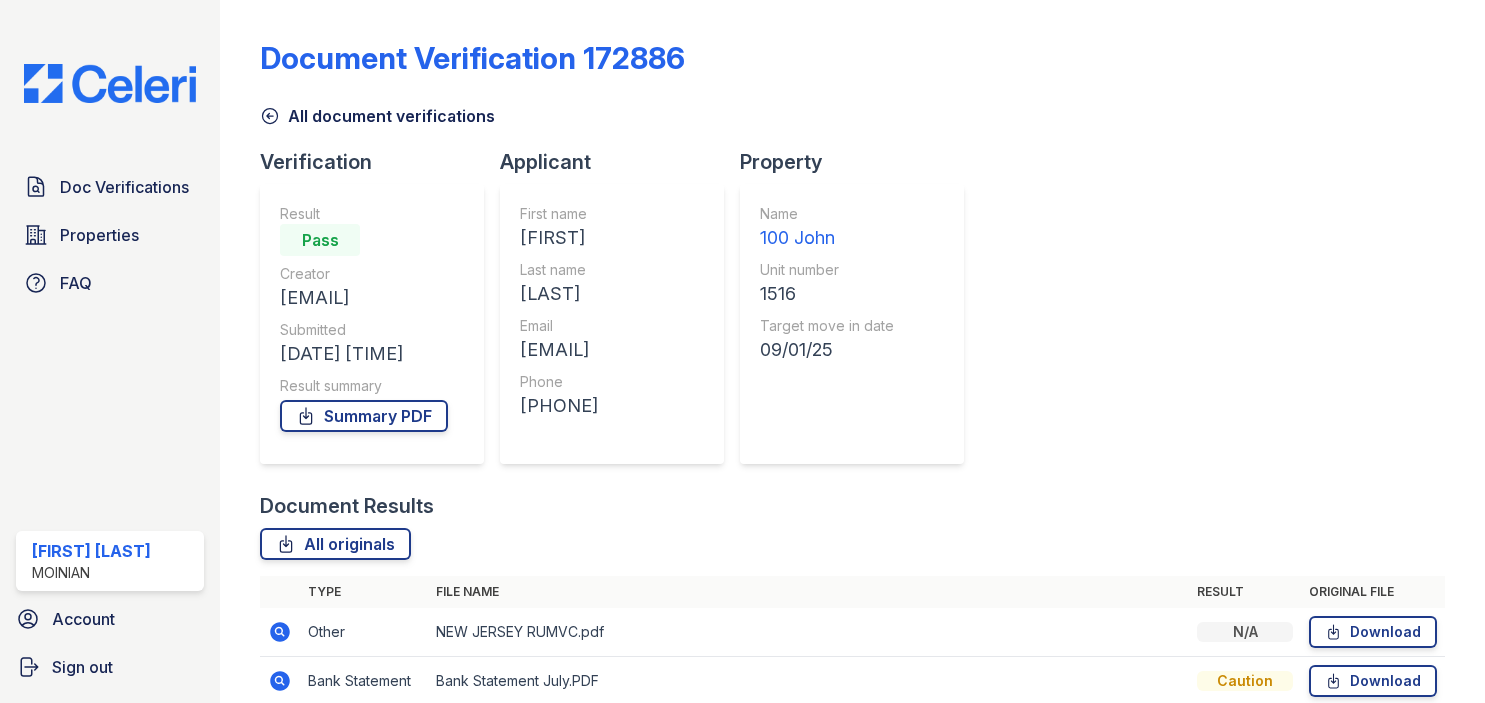 scroll, scrollTop: 0, scrollLeft: 0, axis: both 